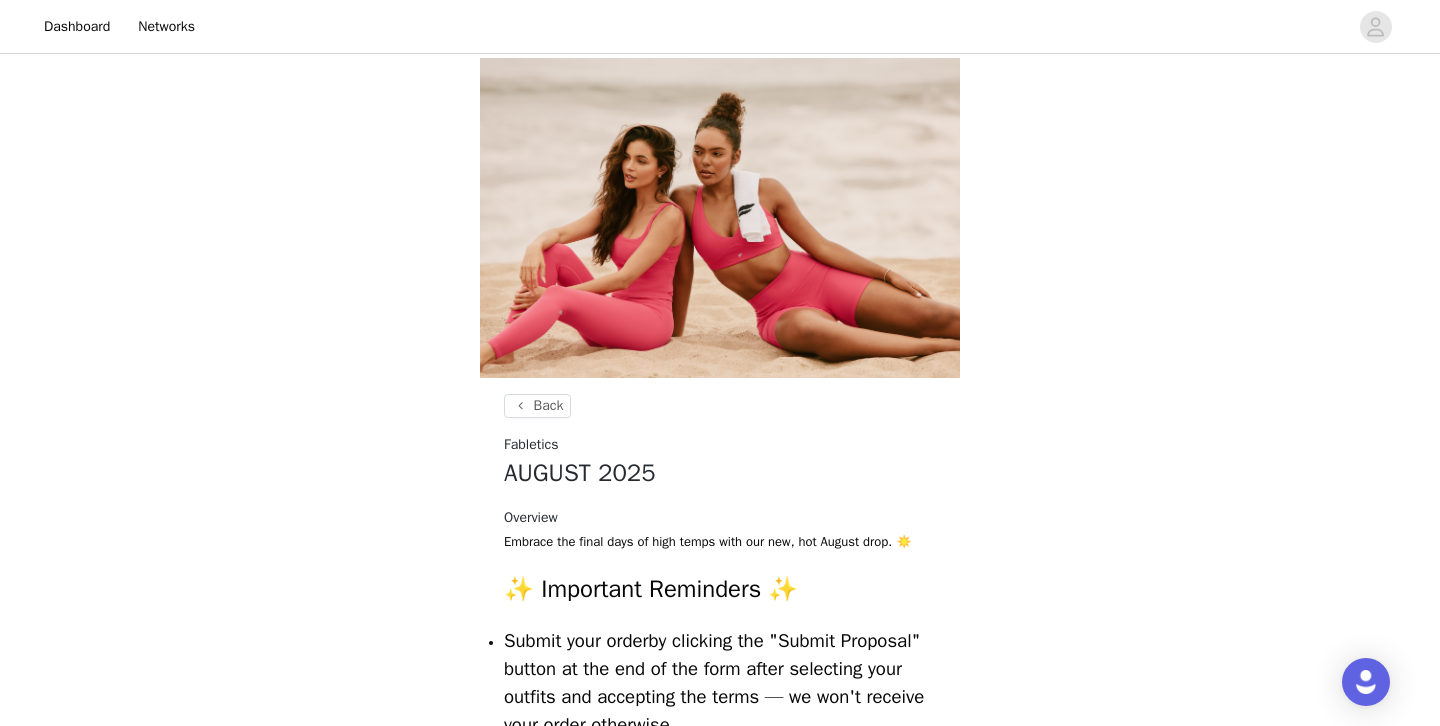 scroll, scrollTop: 980, scrollLeft: 0, axis: vertical 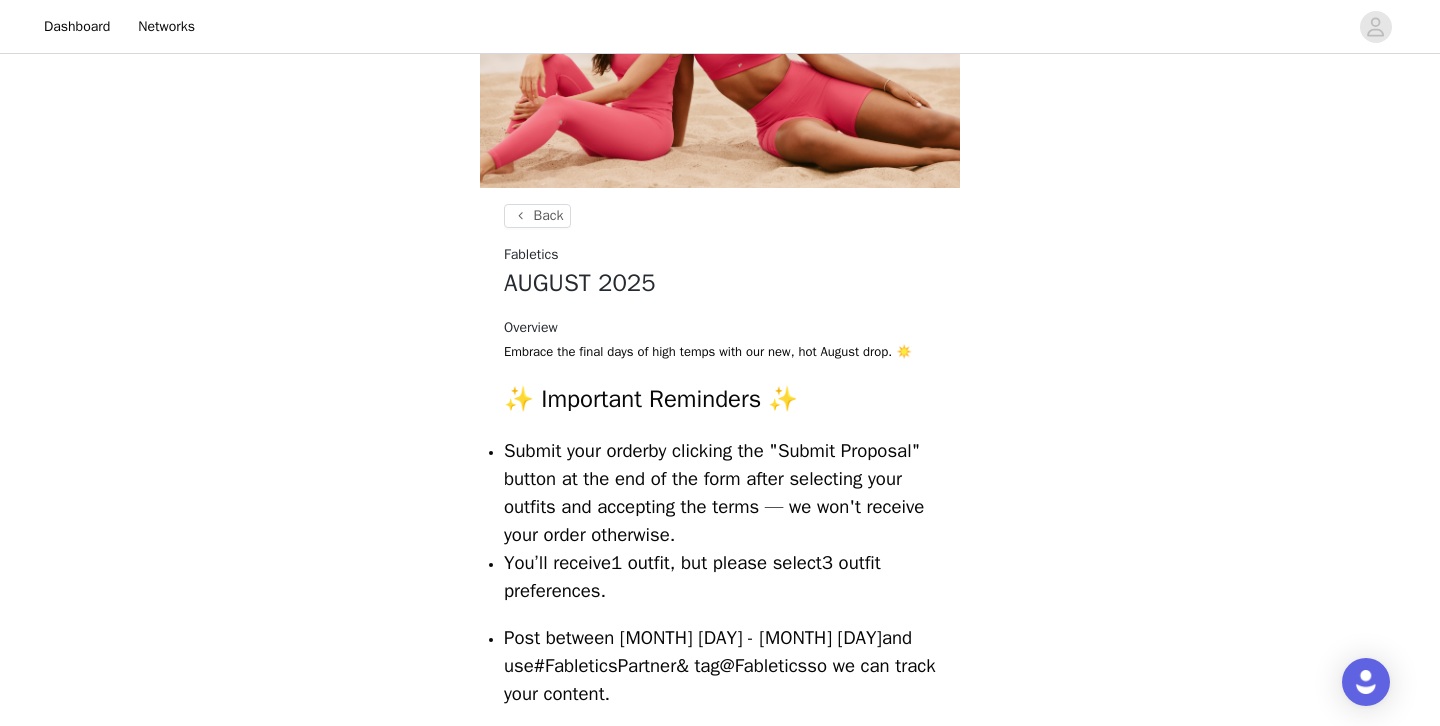 click on "Back     Fabletics
[MONTH] [YEAR]
Overview   Embrace the final days of high temps with our new, hot [MONTH] drop. ☀️
✨ Important Reminders ✨
Submit your order  by clicking the "Submit Proposal" button at the end of the form after selecting your outfits and accepting the terms — we won't receive your order otherwise.
You’ll receive  1 outfit , but please select  3 outfit preferences .
Post between [MONTH] [DAY] - [MONTH] [DAY]  and use  #FableticsPartner  & tag  @Fabletics  so we can track your content.
No copyrighted music  in your posts.  Safe options:  Meta Library  and  TikTok Library .  🚫 Non-compliance will result in removal from the program.
U.S. shipping only  — do not submit an order if you're outside the U.S.
SUBMIT ORDER START DATE   [MONTH] [DAY], [YEAR]   LAST DAY TO SUBMIT YOUR ORDER   [MONTH] [DAY], [YEAR]   POST CONTENT START   [MONTH] [DAY], [YEAR]   POST CONTENT END   [MONTH] [DAY], [YEAR]" at bounding box center [720, 799] 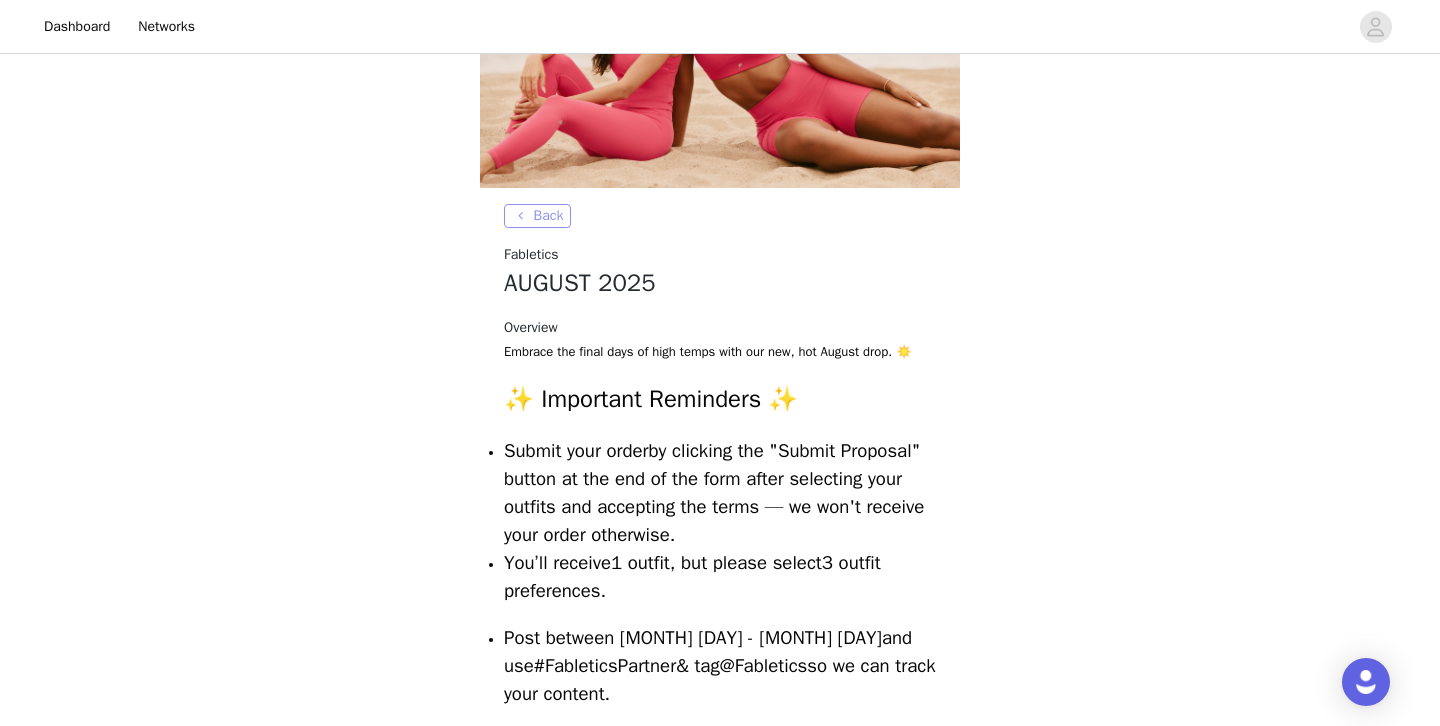 click on "Back" at bounding box center (537, 216) 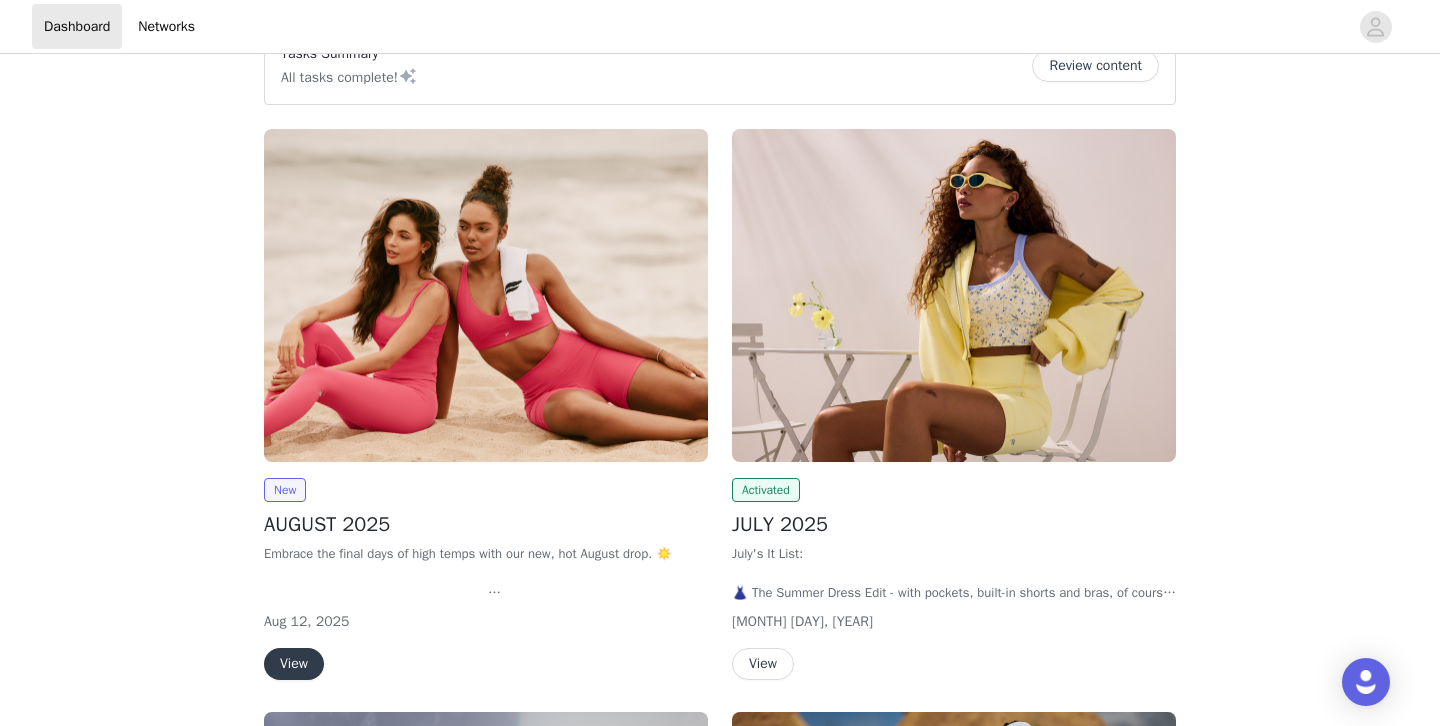 scroll, scrollTop: 287, scrollLeft: 0, axis: vertical 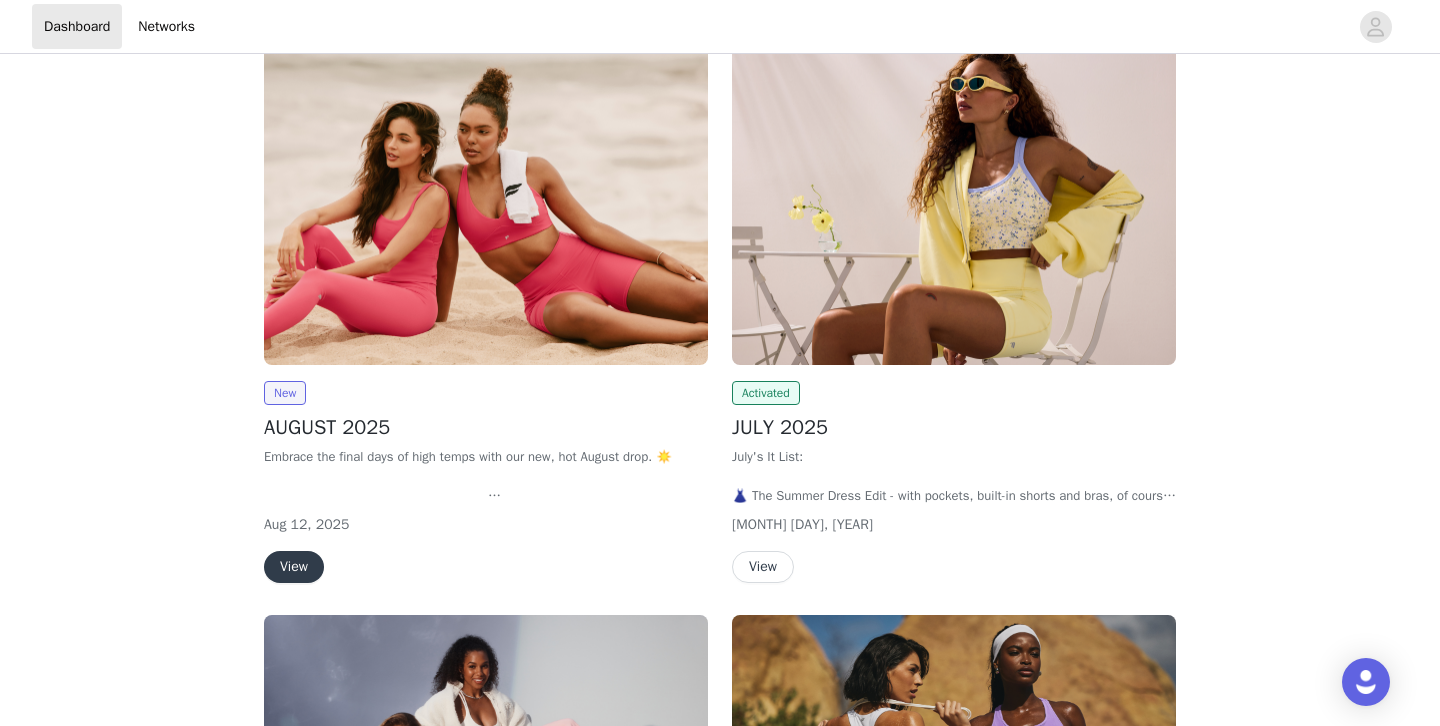 click on "View" at bounding box center (763, 567) 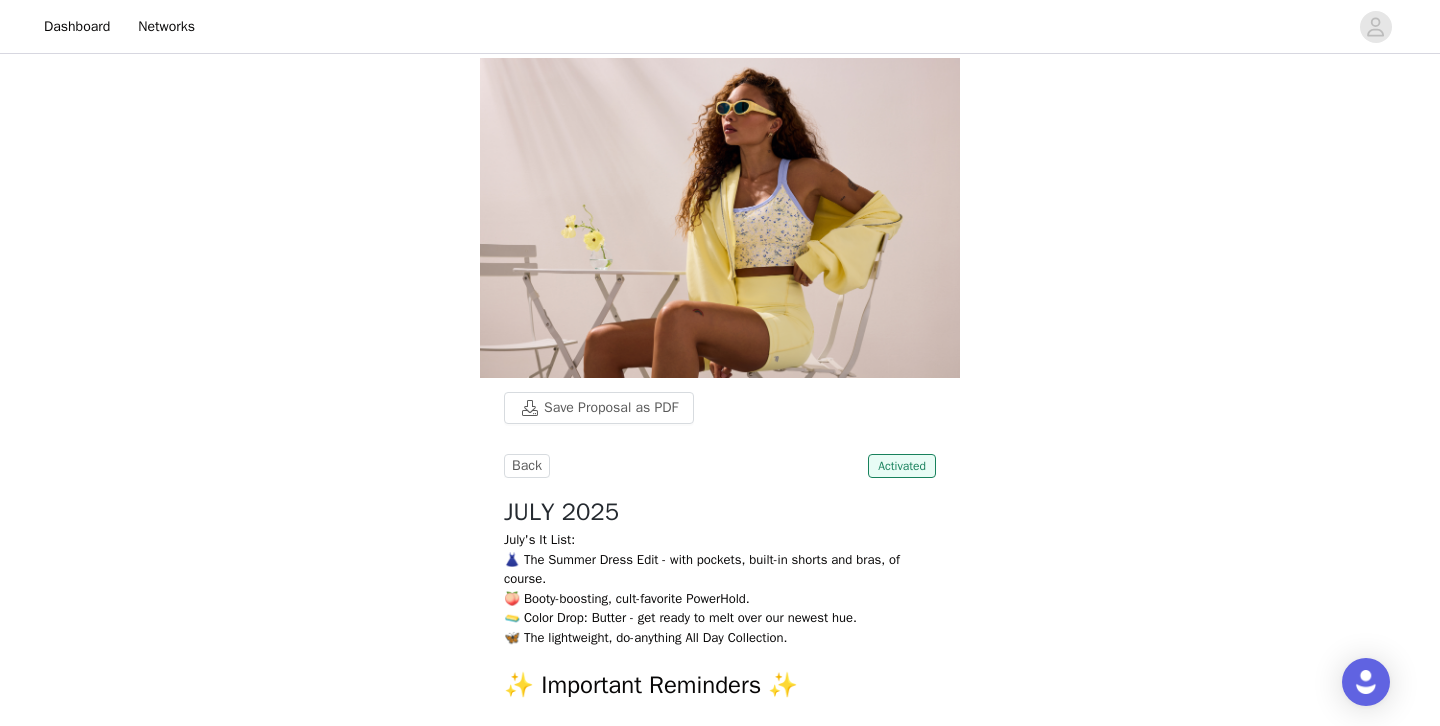 scroll, scrollTop: 0, scrollLeft: 0, axis: both 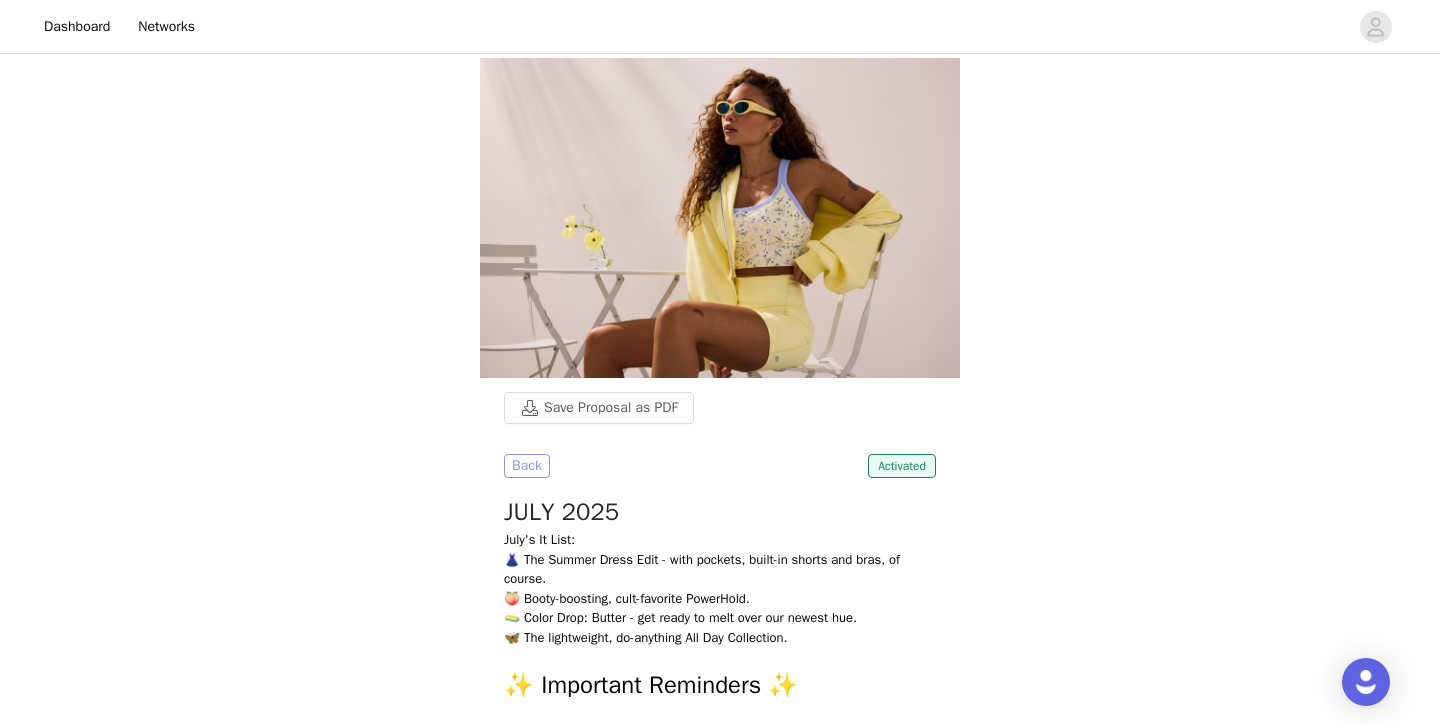 click on "Back" at bounding box center [527, 466] 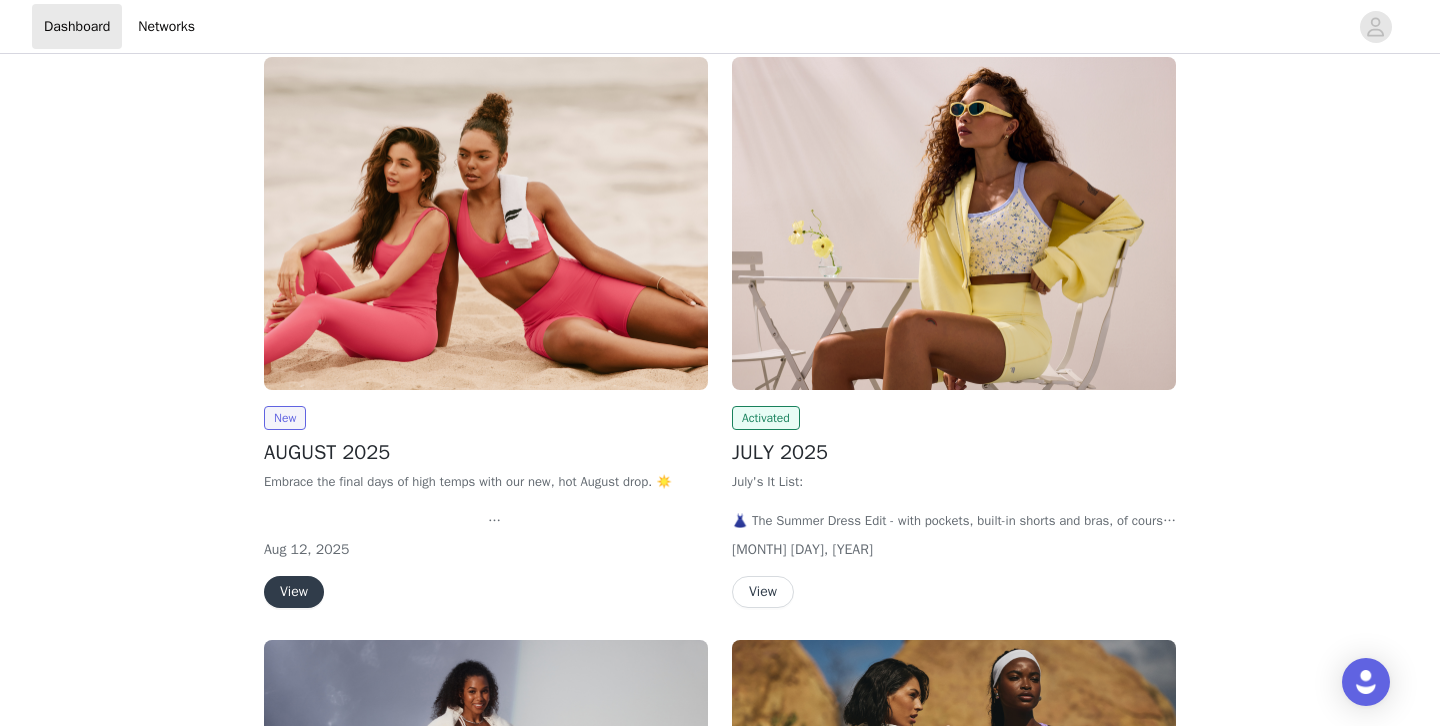 scroll, scrollTop: 327, scrollLeft: 0, axis: vertical 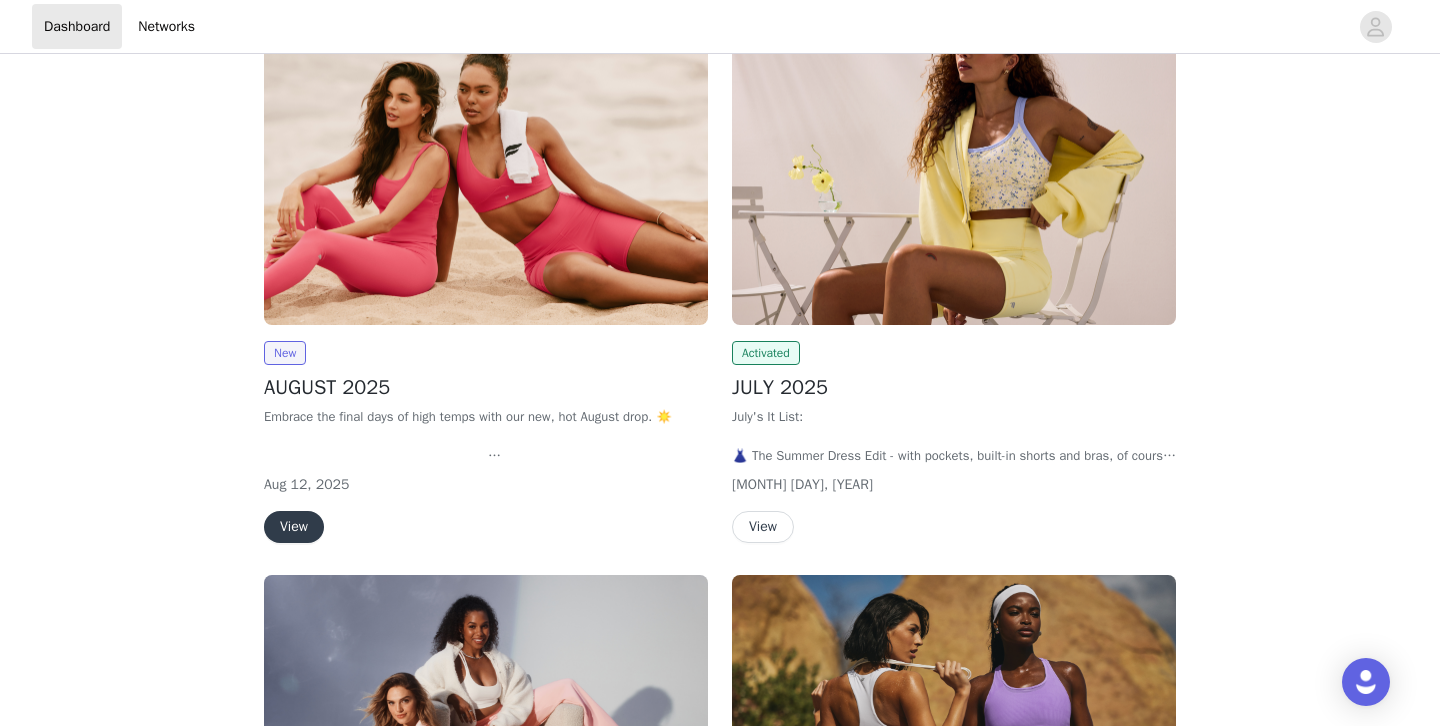 click on "View" at bounding box center (763, 527) 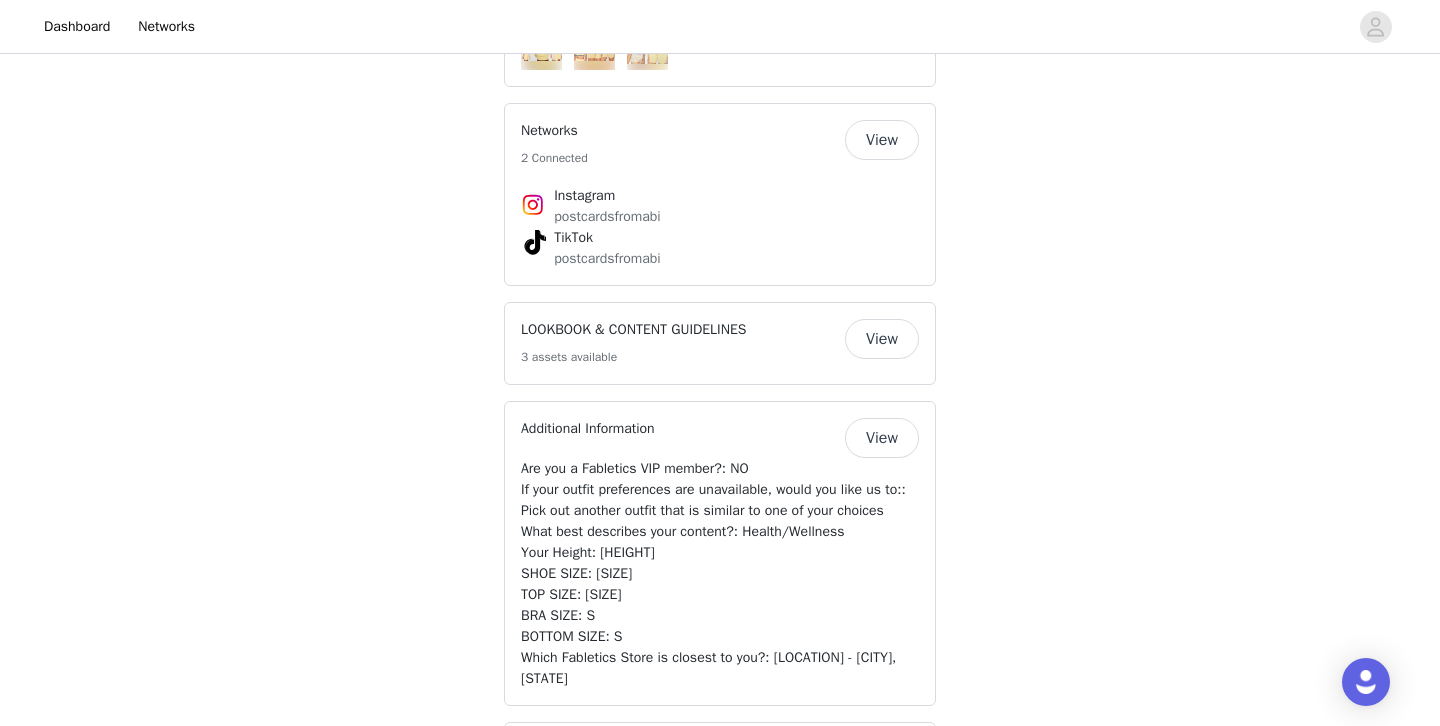 scroll, scrollTop: 1680, scrollLeft: 0, axis: vertical 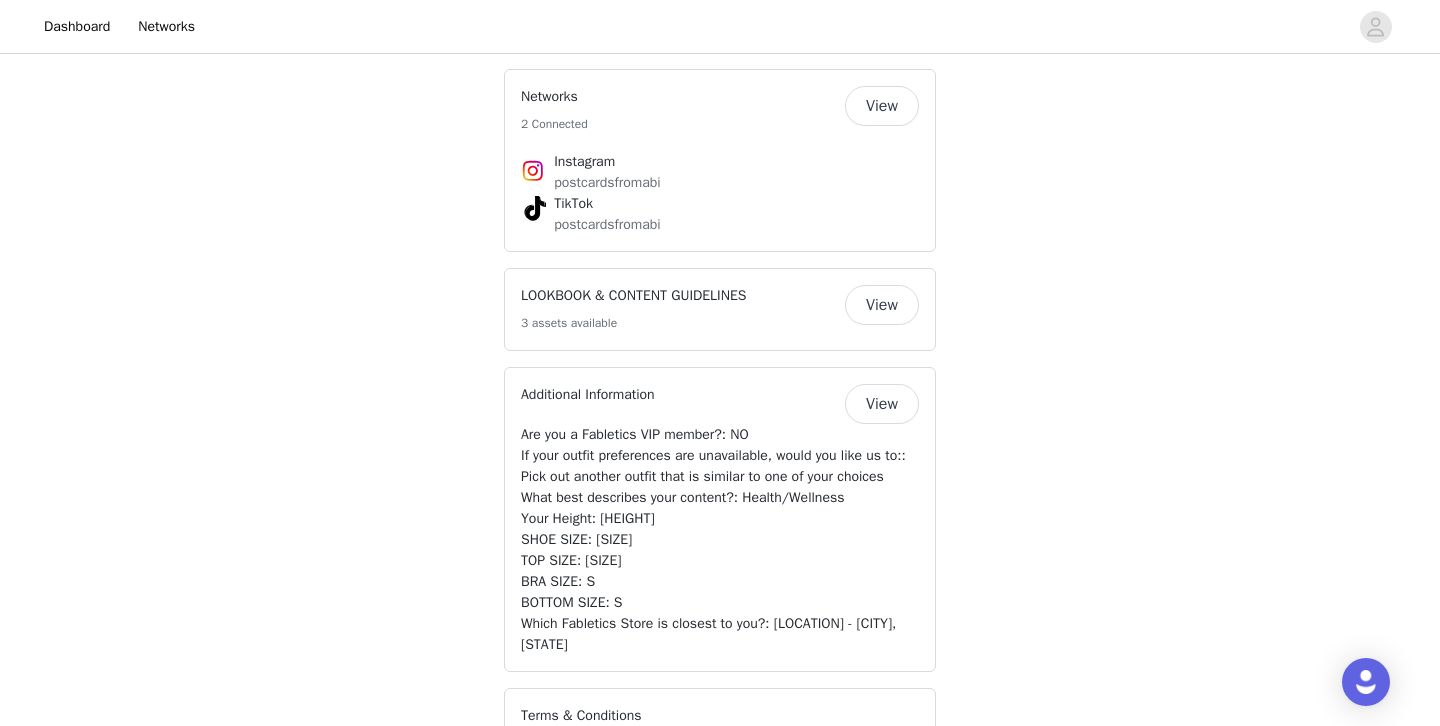 click on "View" at bounding box center [882, 305] 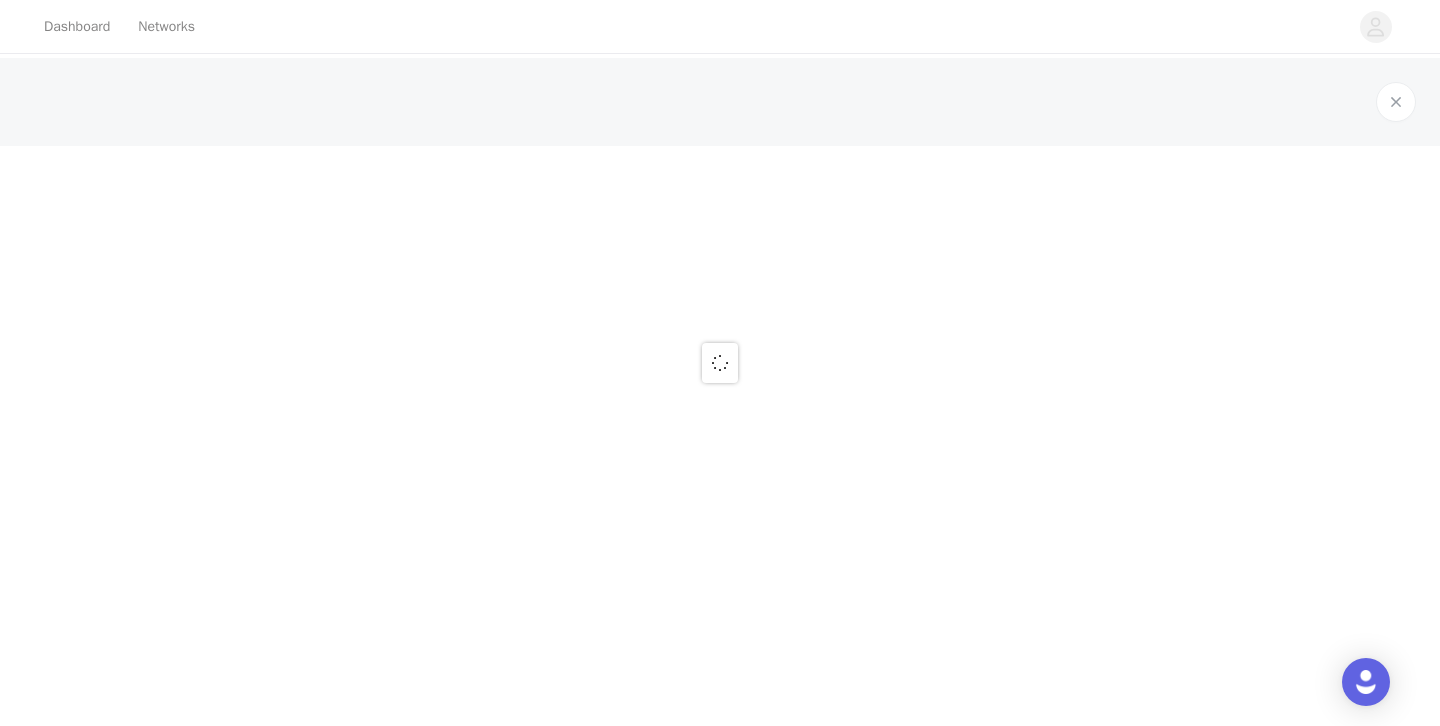 scroll, scrollTop: 0, scrollLeft: 0, axis: both 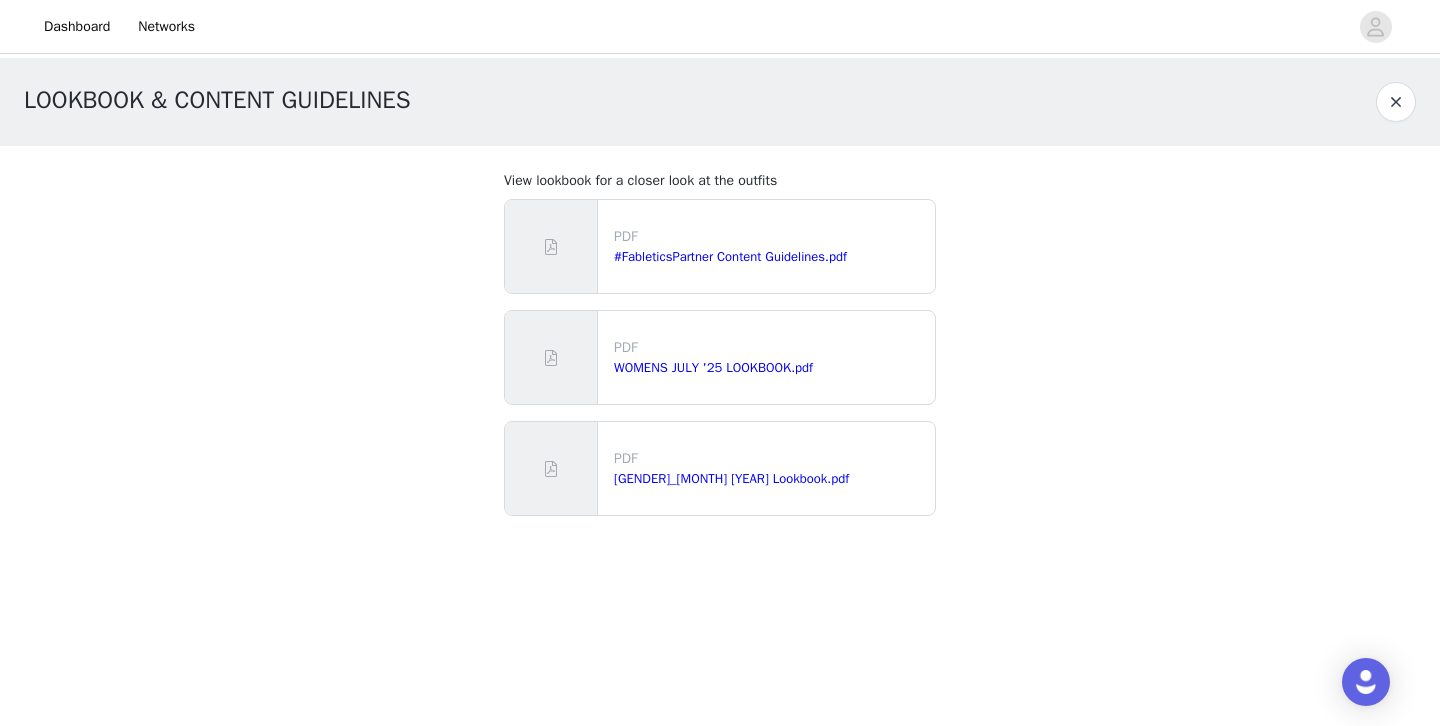 click on "WOMENS JULY '25 LOOKBOOK.pdf" at bounding box center [770, 368] 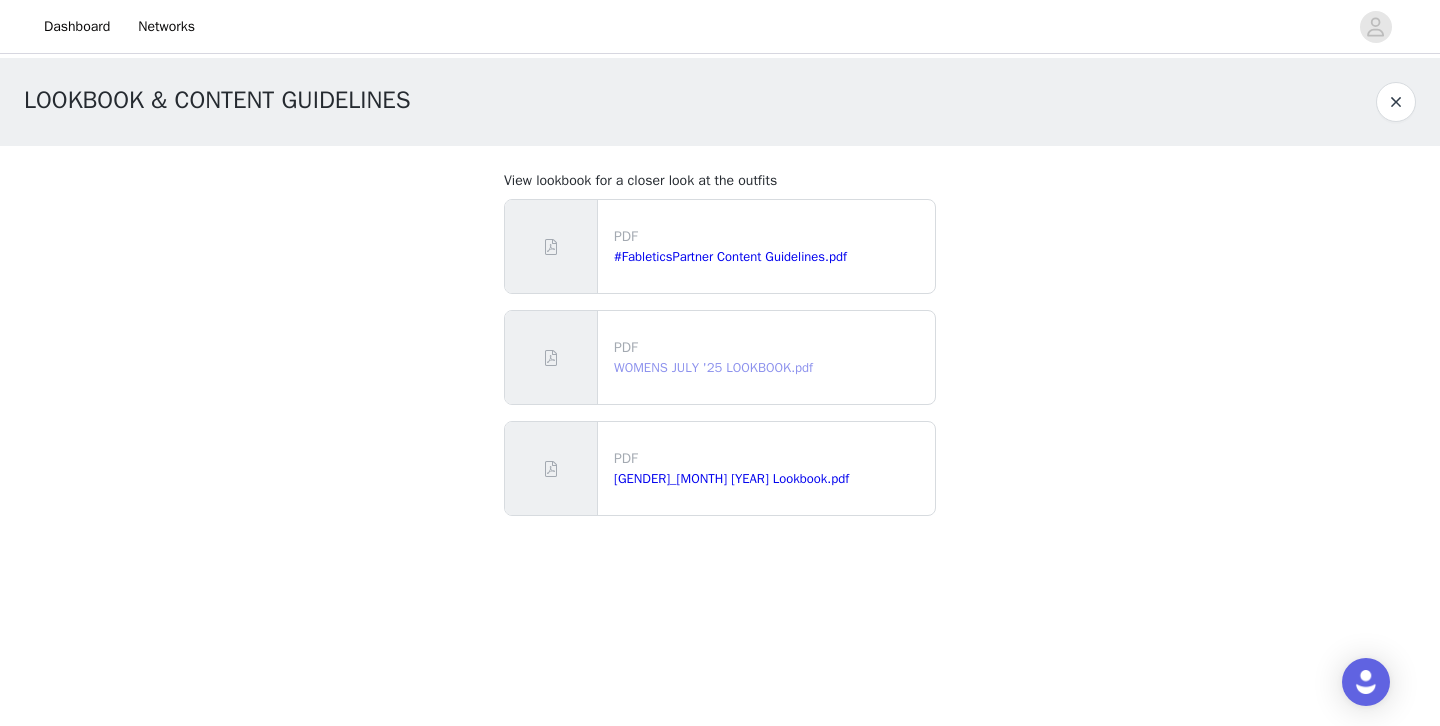 click on "WOMENS JULY '25 LOOKBOOK.pdf" at bounding box center [713, 367] 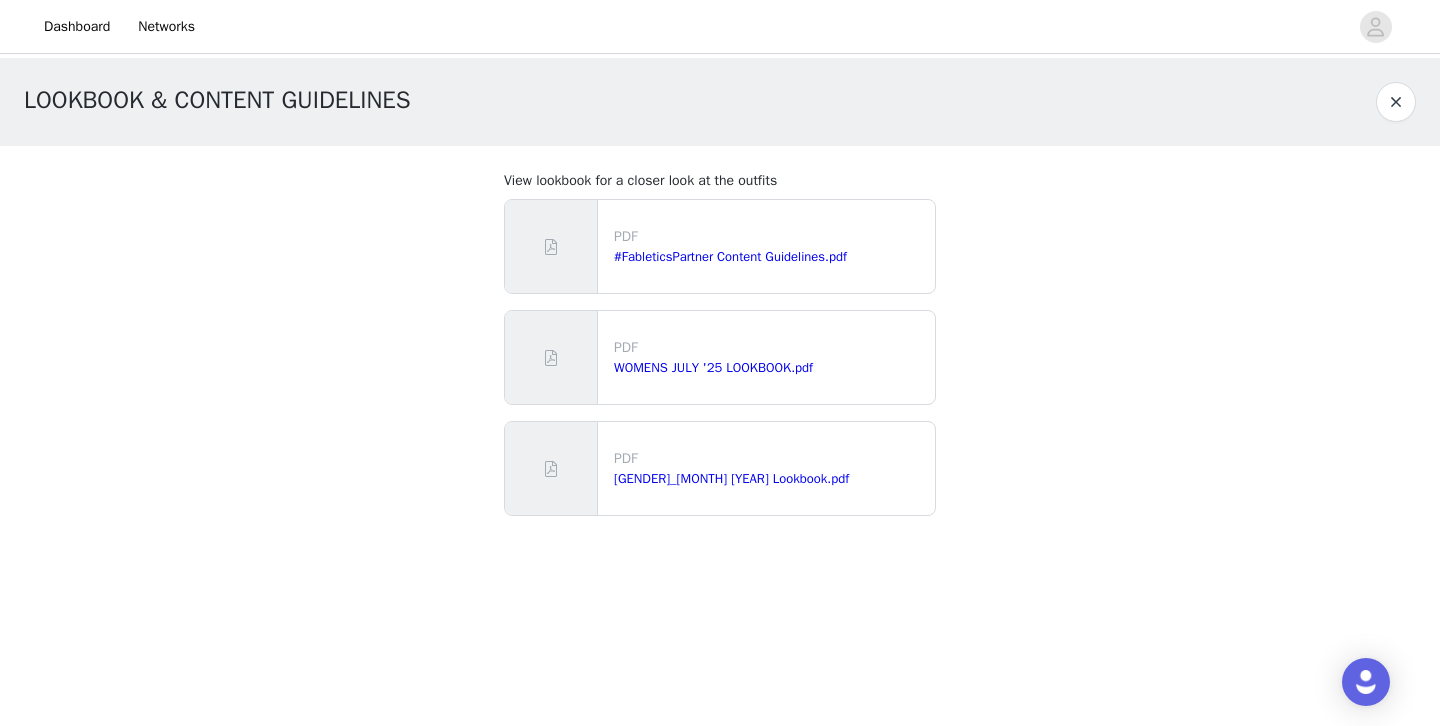scroll, scrollTop: 0, scrollLeft: 0, axis: both 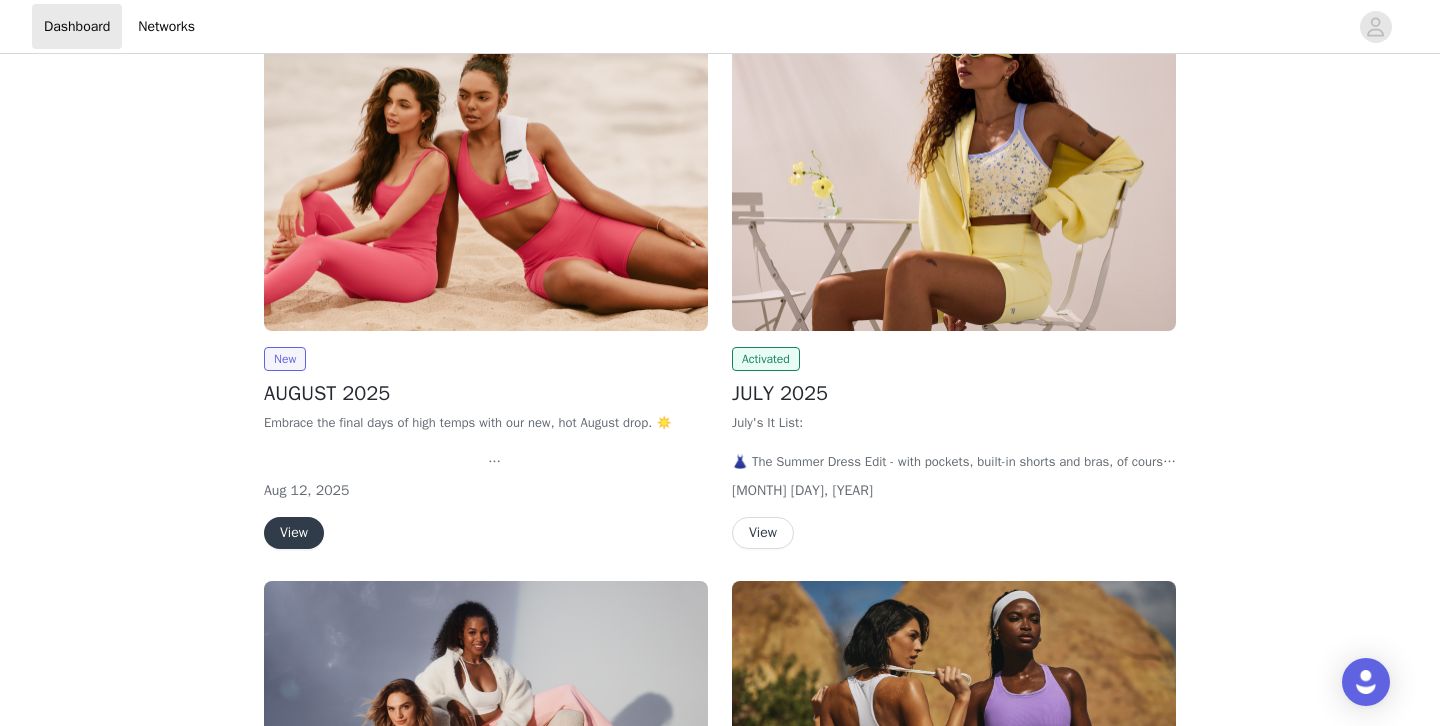 click on "View" at bounding box center [294, 533] 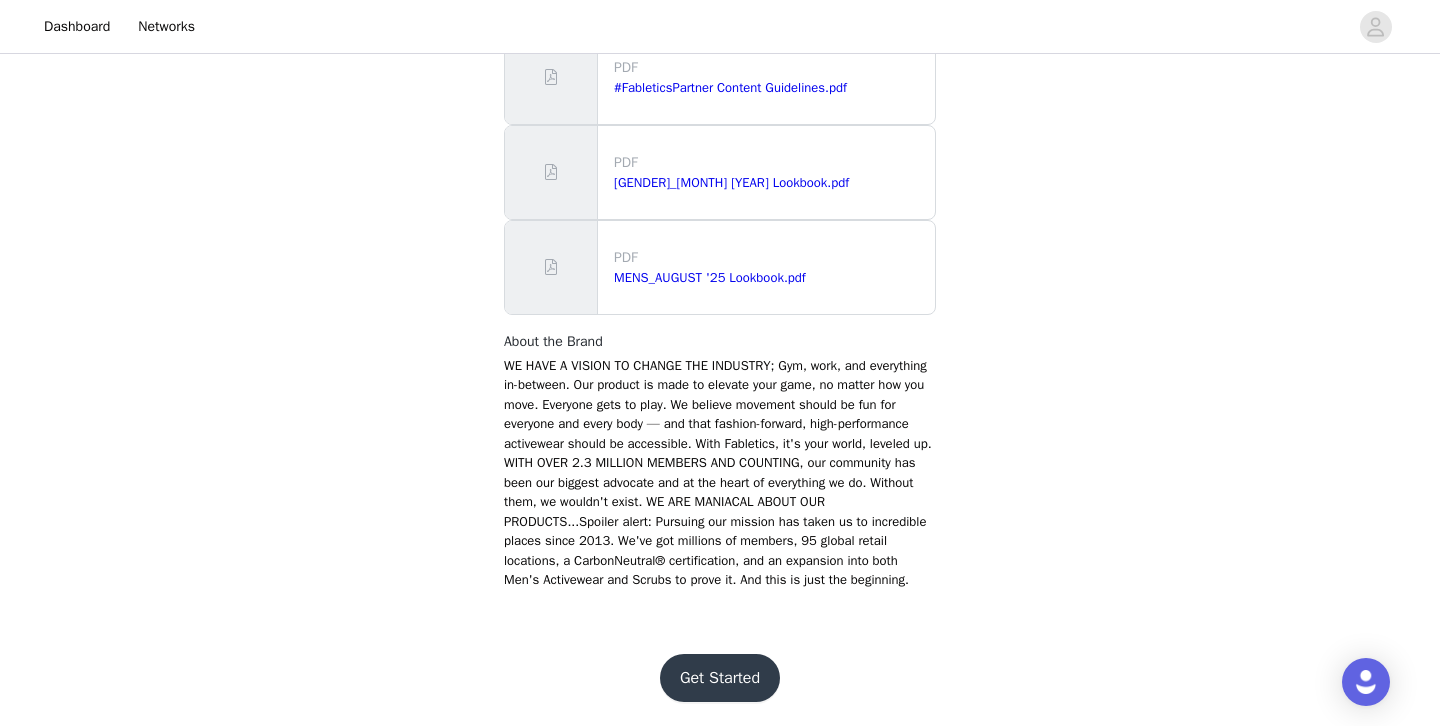 scroll, scrollTop: 1304, scrollLeft: 0, axis: vertical 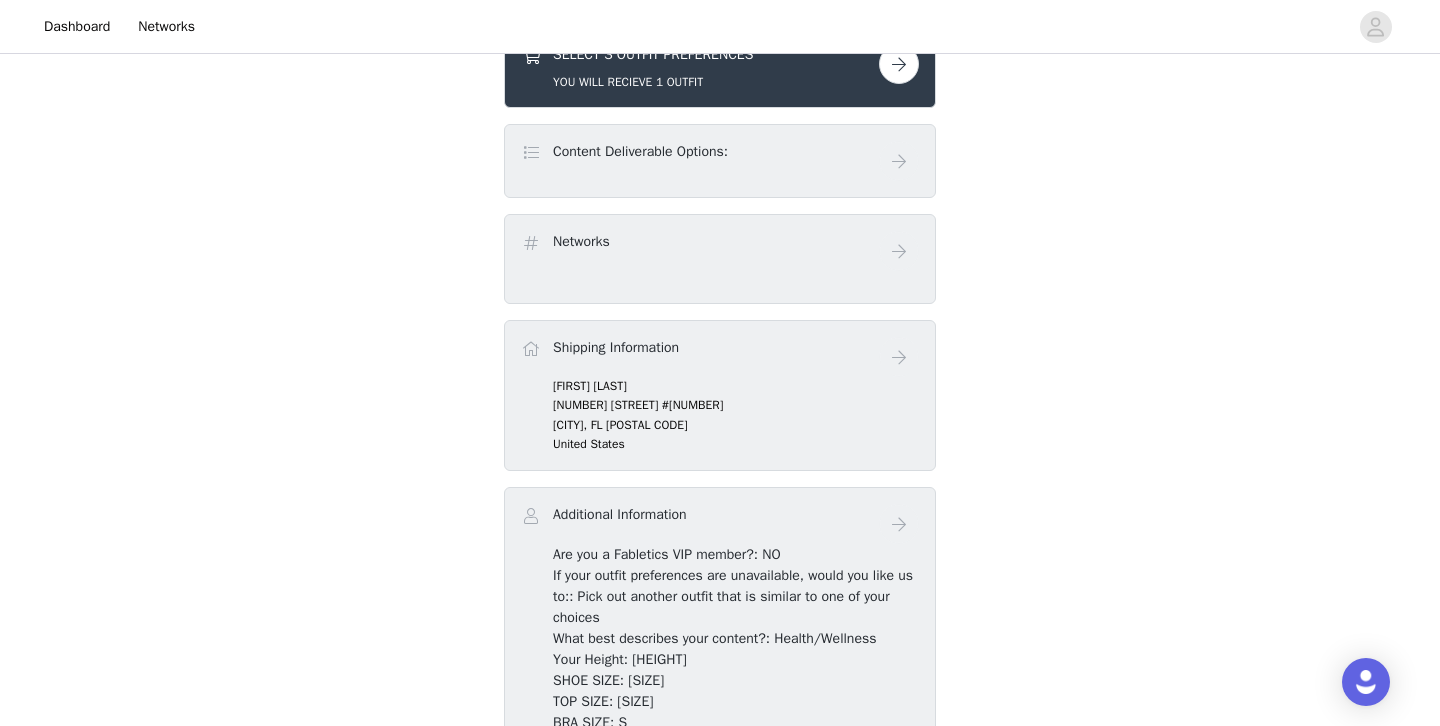 click at bounding box center (899, 64) 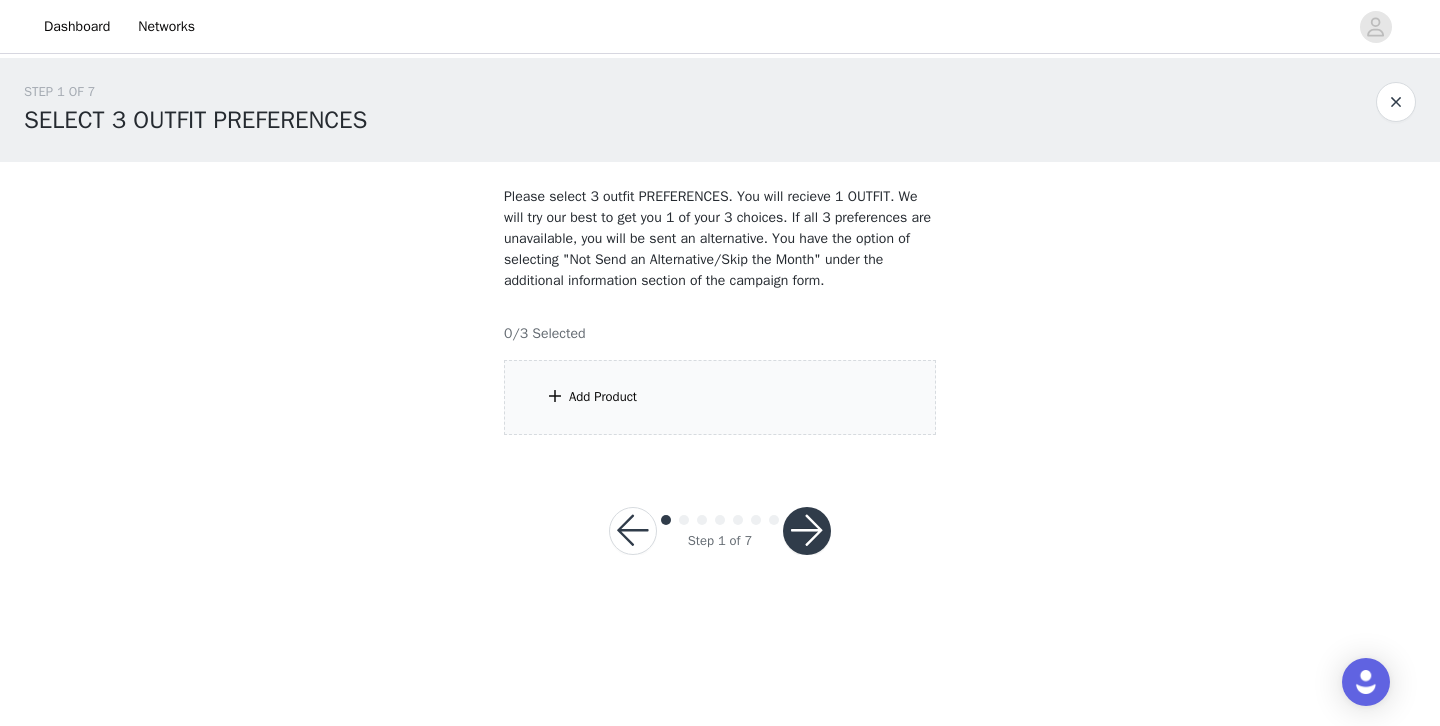 scroll, scrollTop: 0, scrollLeft: 0, axis: both 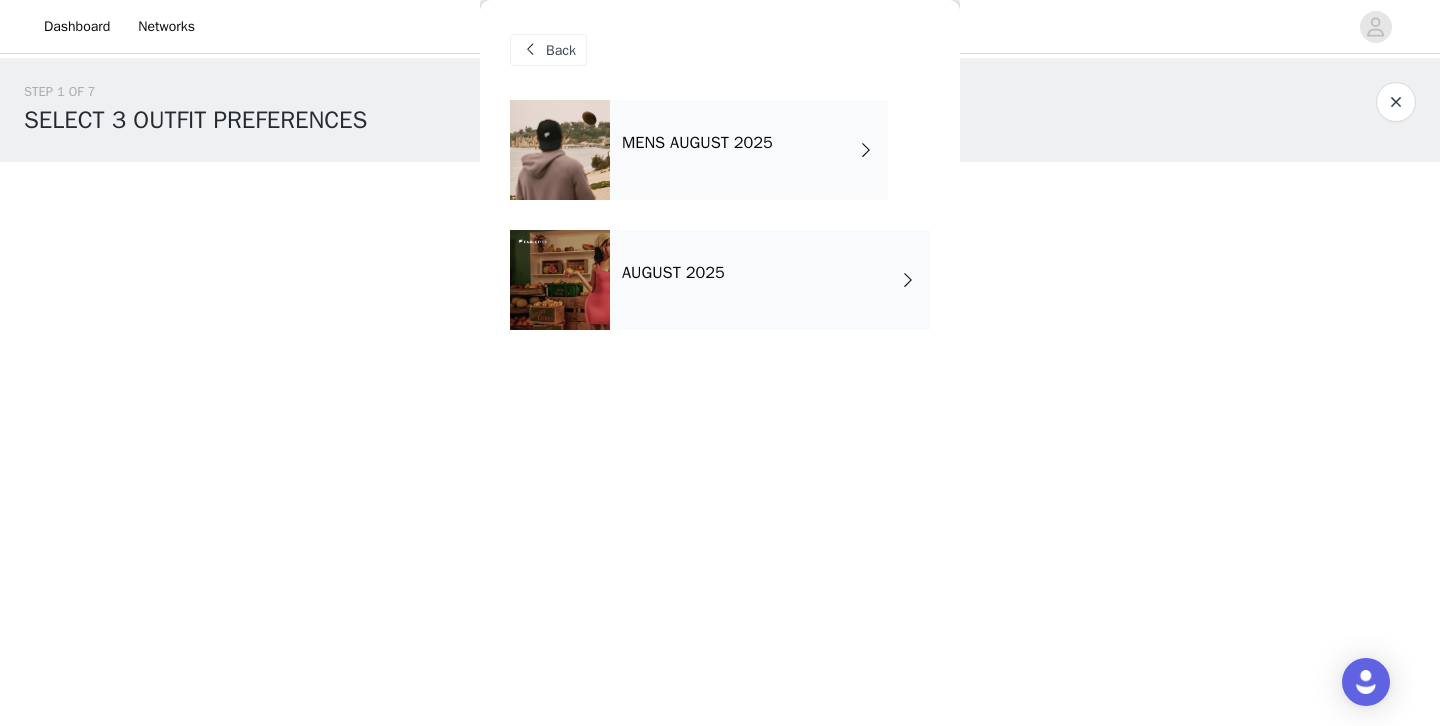 click on "AUGUST 2025" at bounding box center [770, 280] 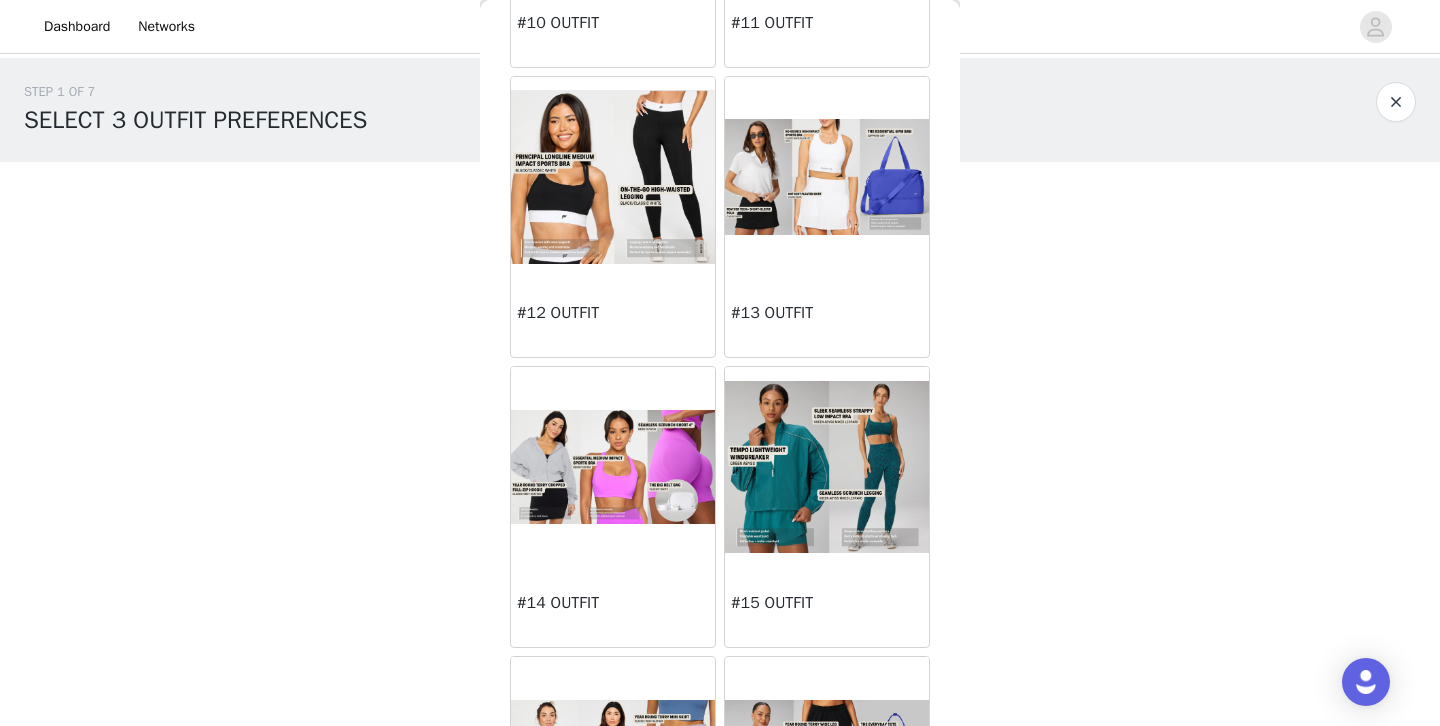scroll, scrollTop: 1497, scrollLeft: 0, axis: vertical 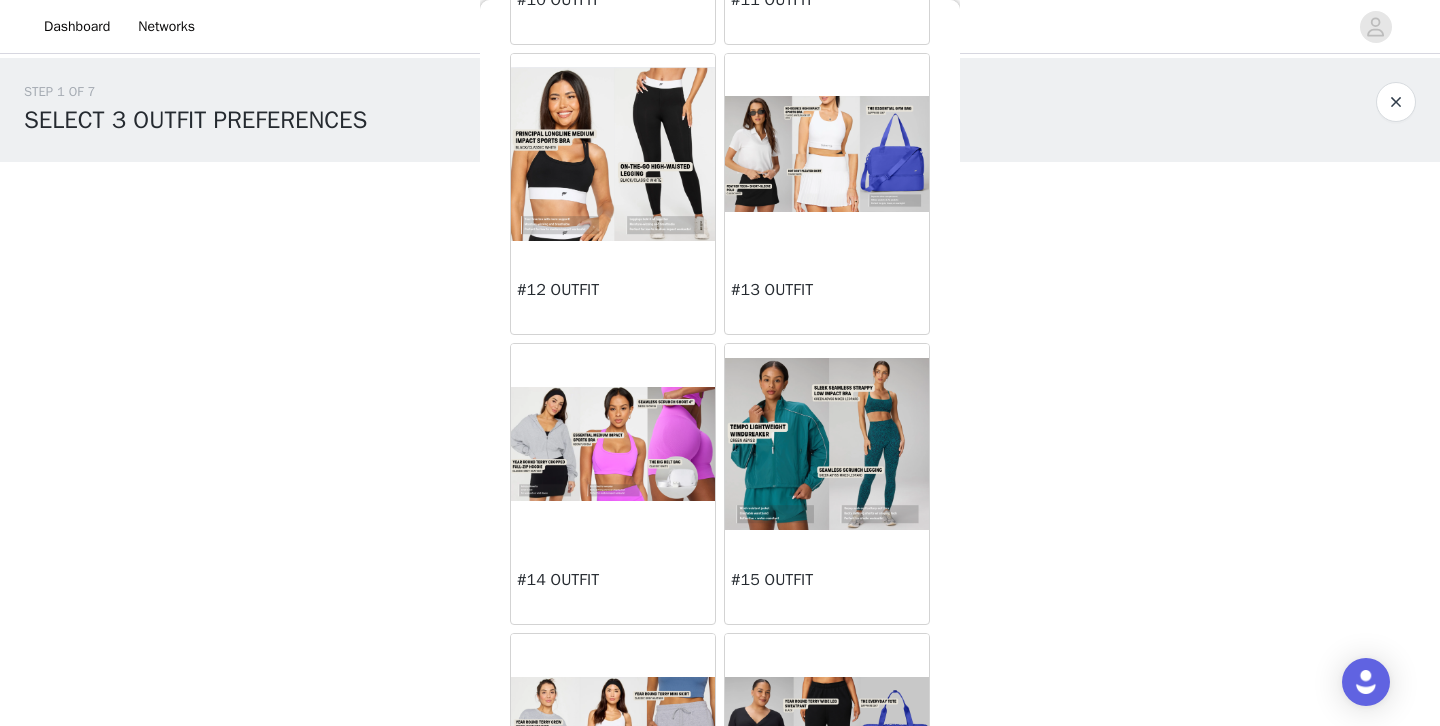 click at bounding box center [827, 154] 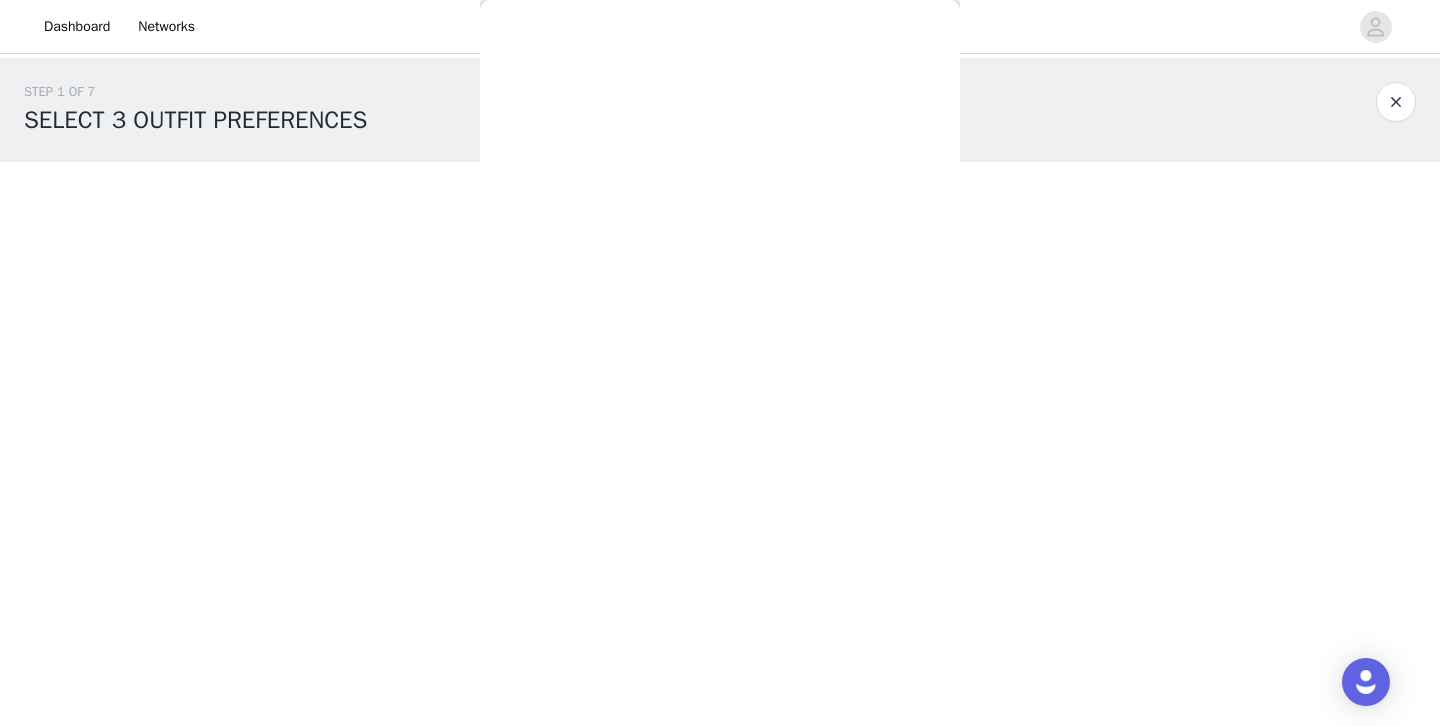 scroll, scrollTop: 0, scrollLeft: 0, axis: both 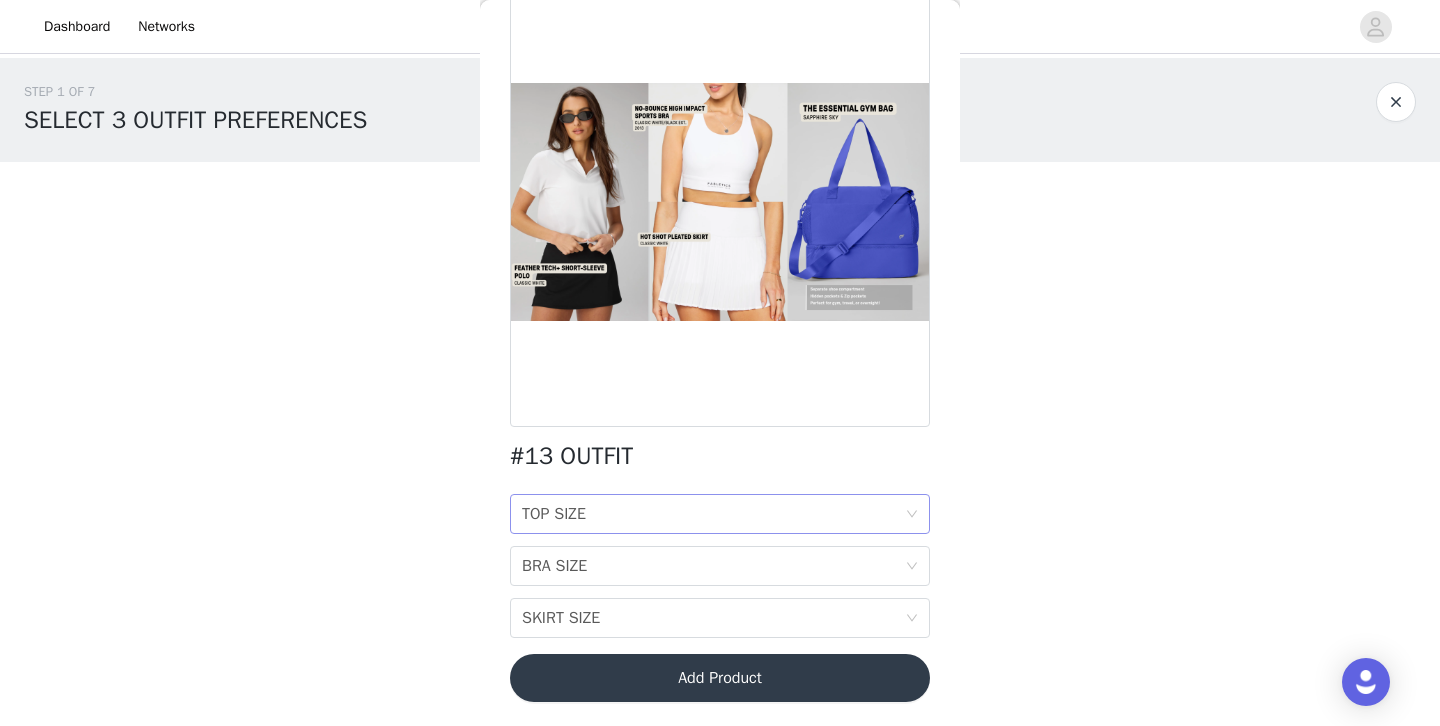 click on "TOP SIZE TOP SIZE" at bounding box center [713, 514] 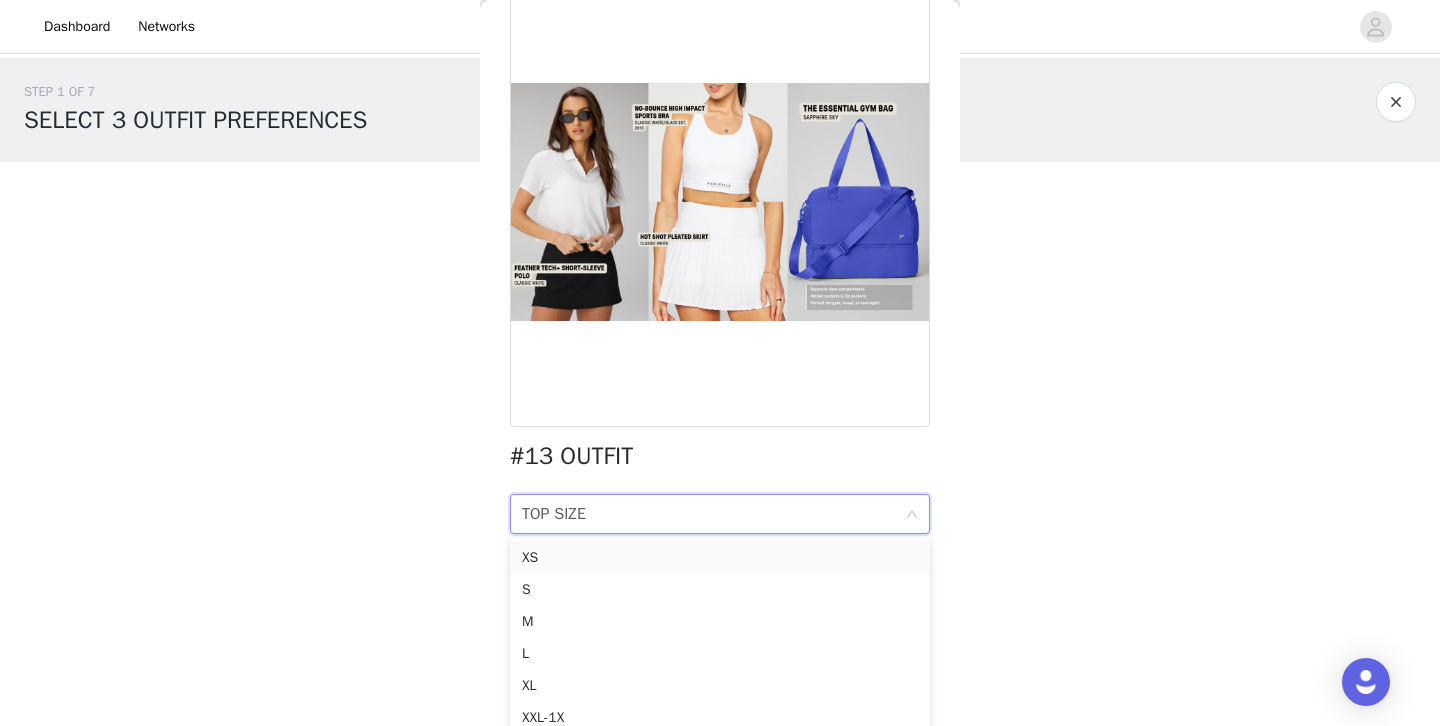 click on "XS" at bounding box center (720, 558) 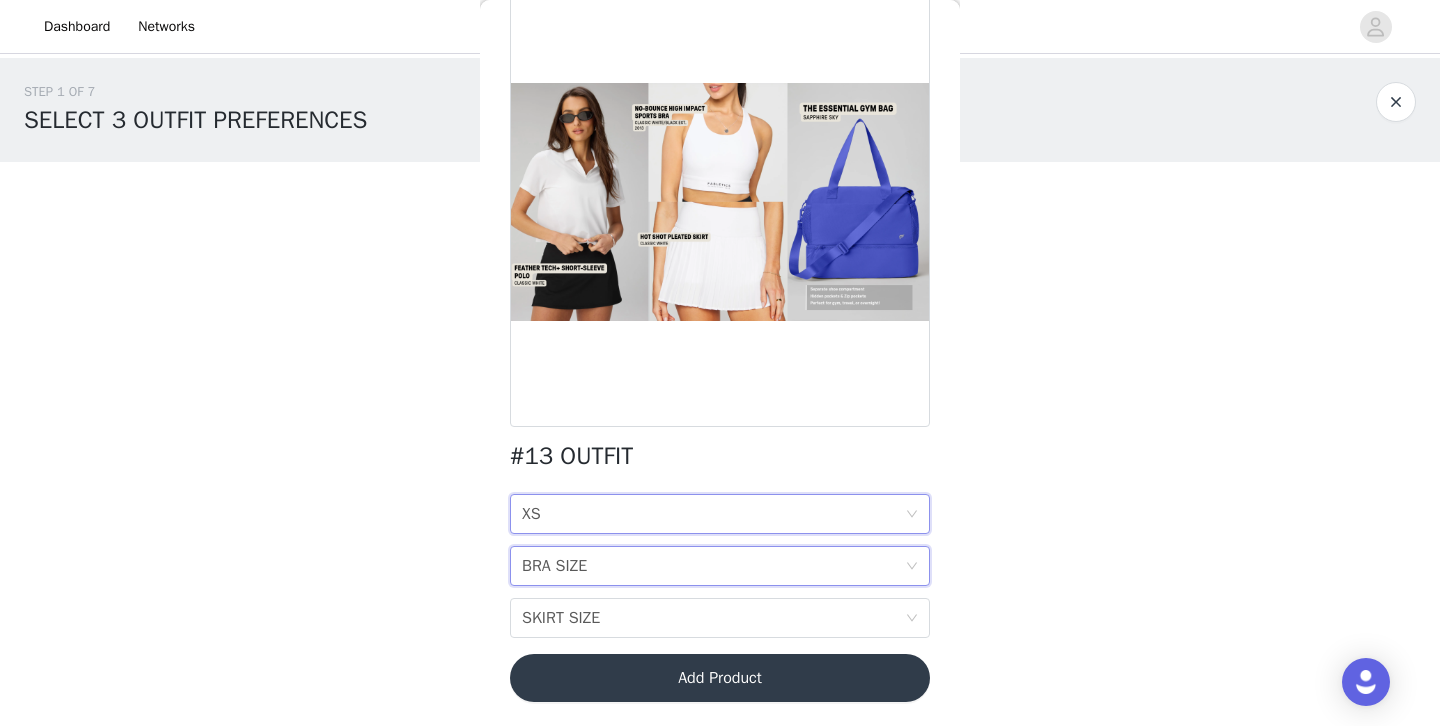 click on "BRA SIZE BRA SIZE" at bounding box center [713, 566] 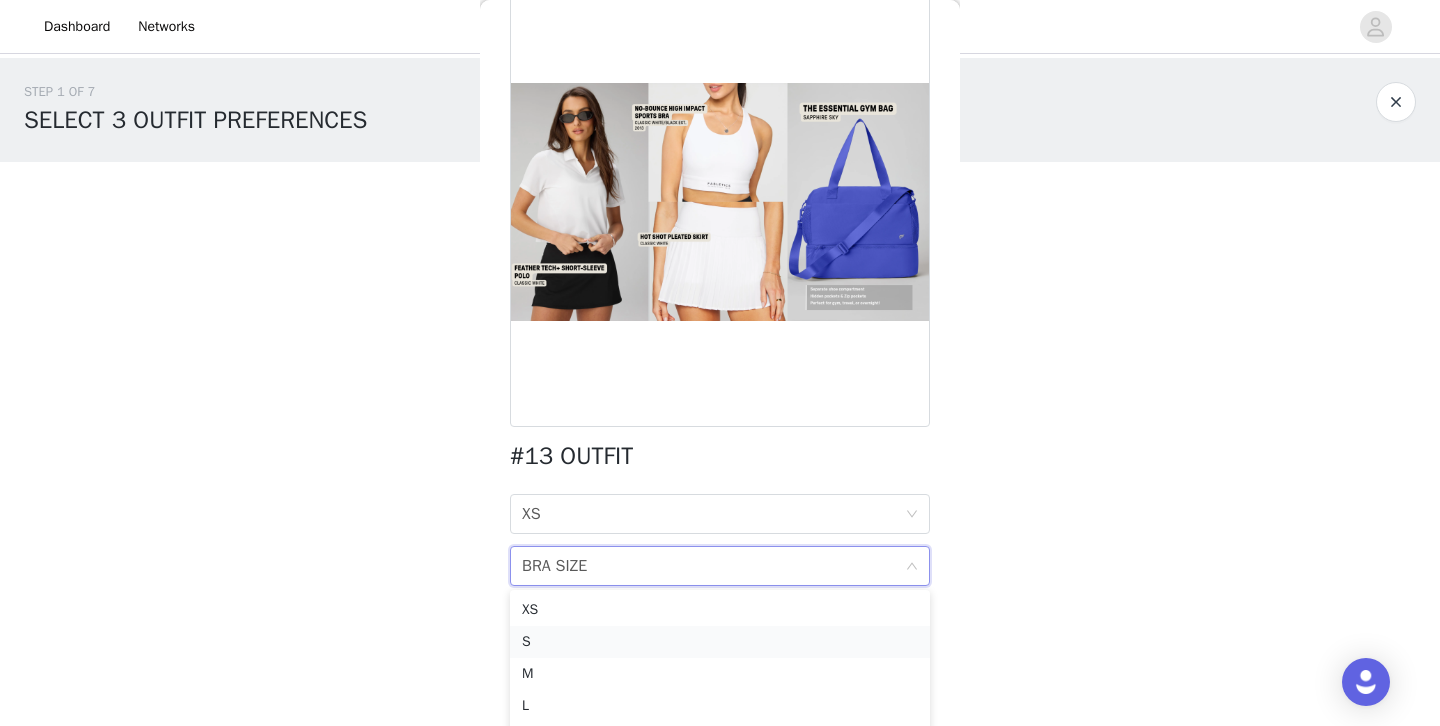 click on "S" at bounding box center (720, 642) 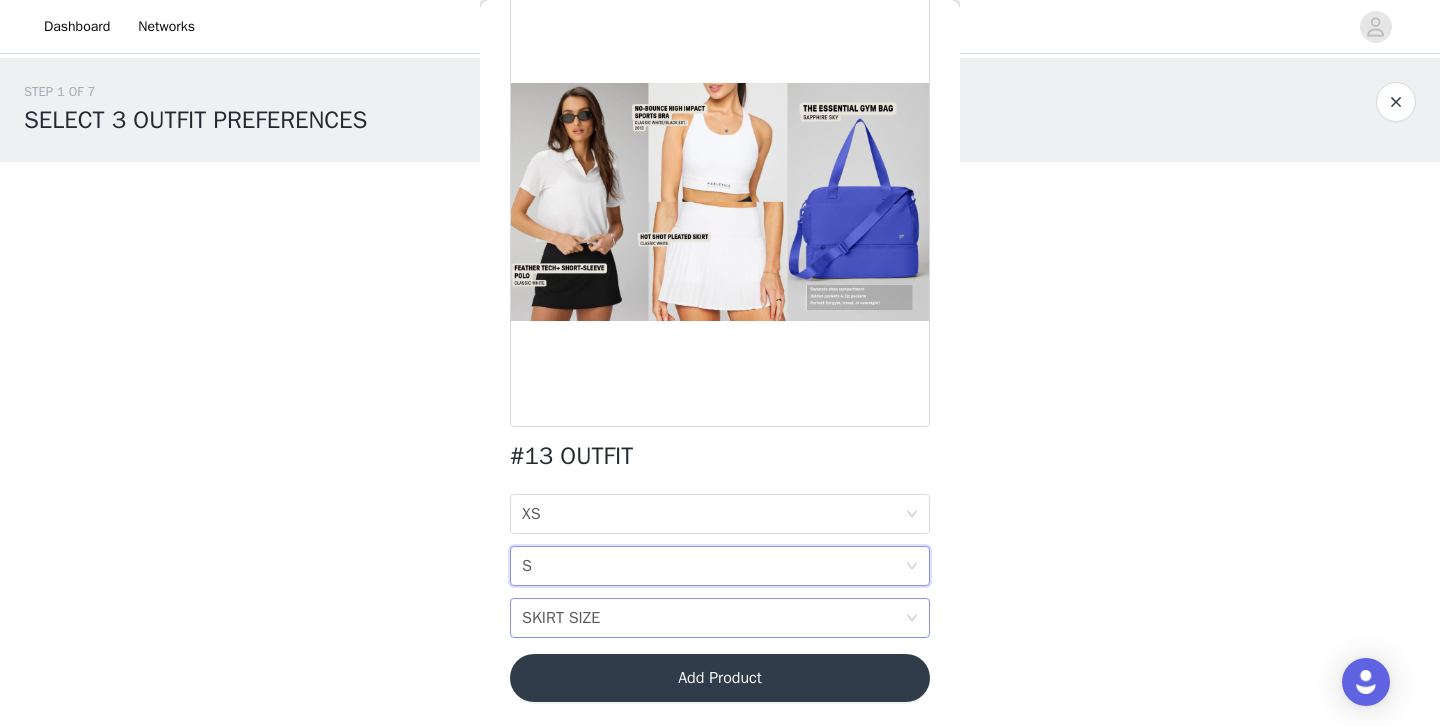 click on "SKIRT SIZE" at bounding box center [561, 618] 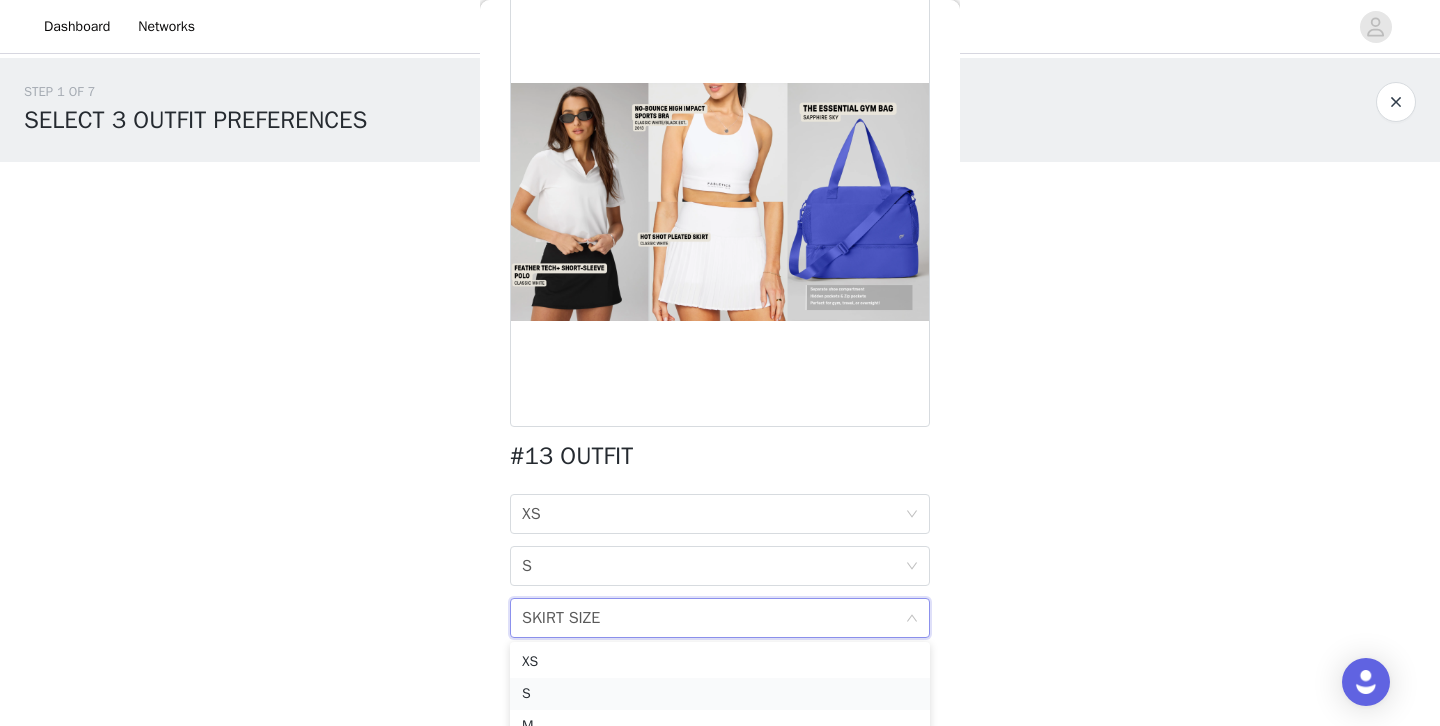 click on "S" at bounding box center [720, 694] 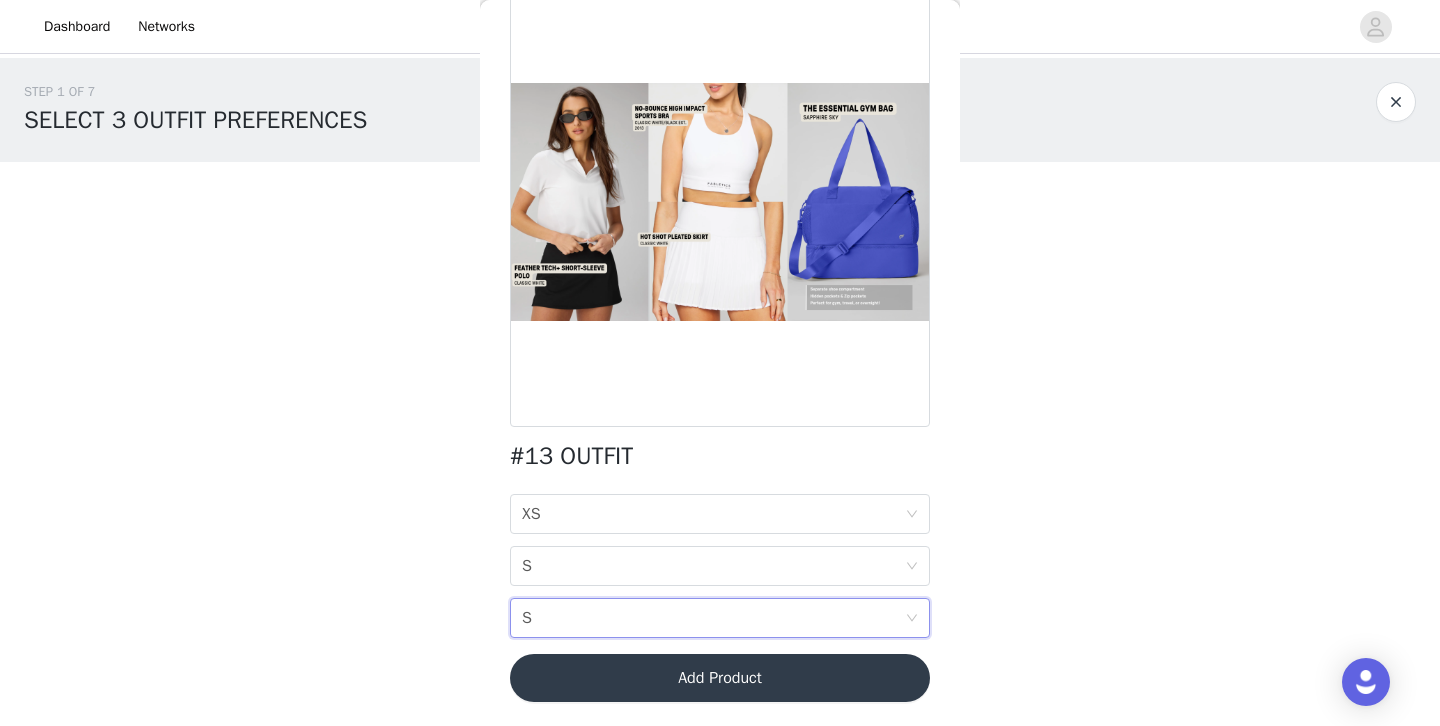 scroll, scrollTop: 0, scrollLeft: 0, axis: both 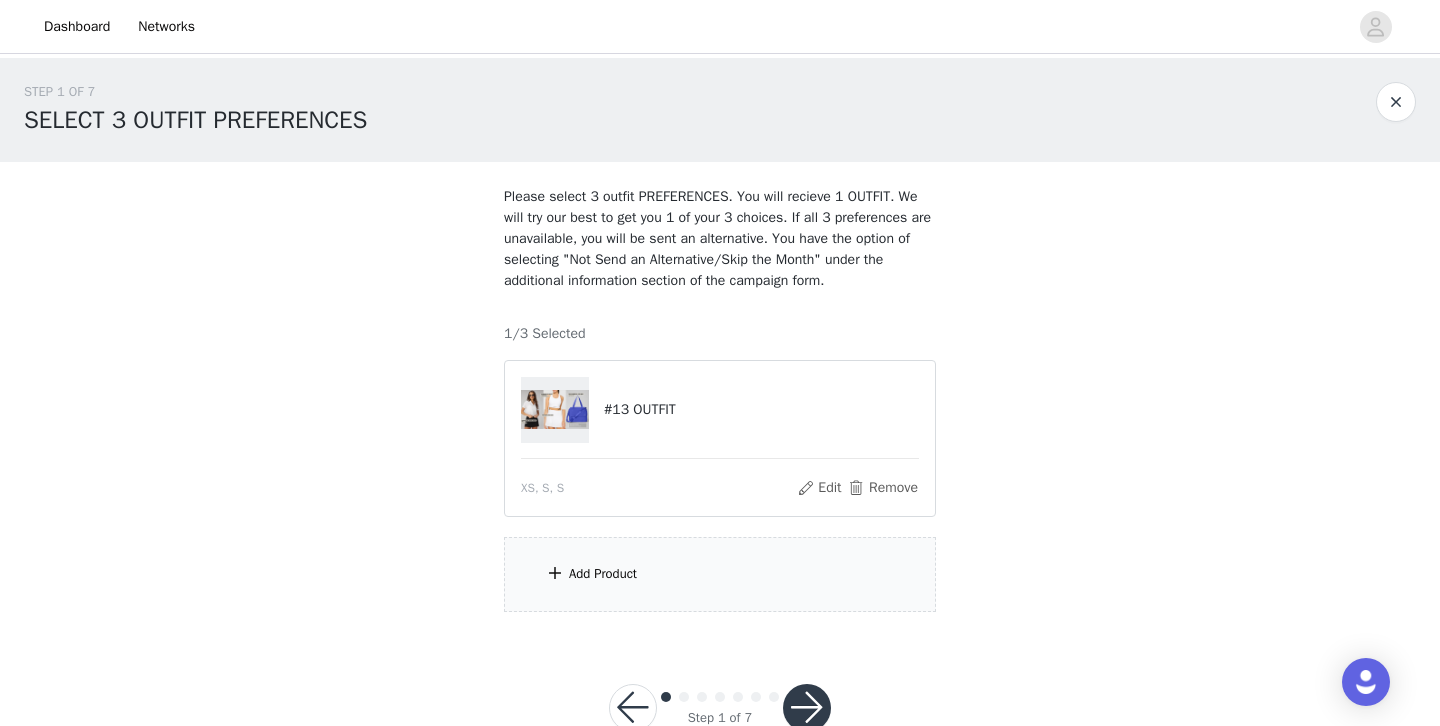 click on "Add Product" at bounding box center (720, 574) 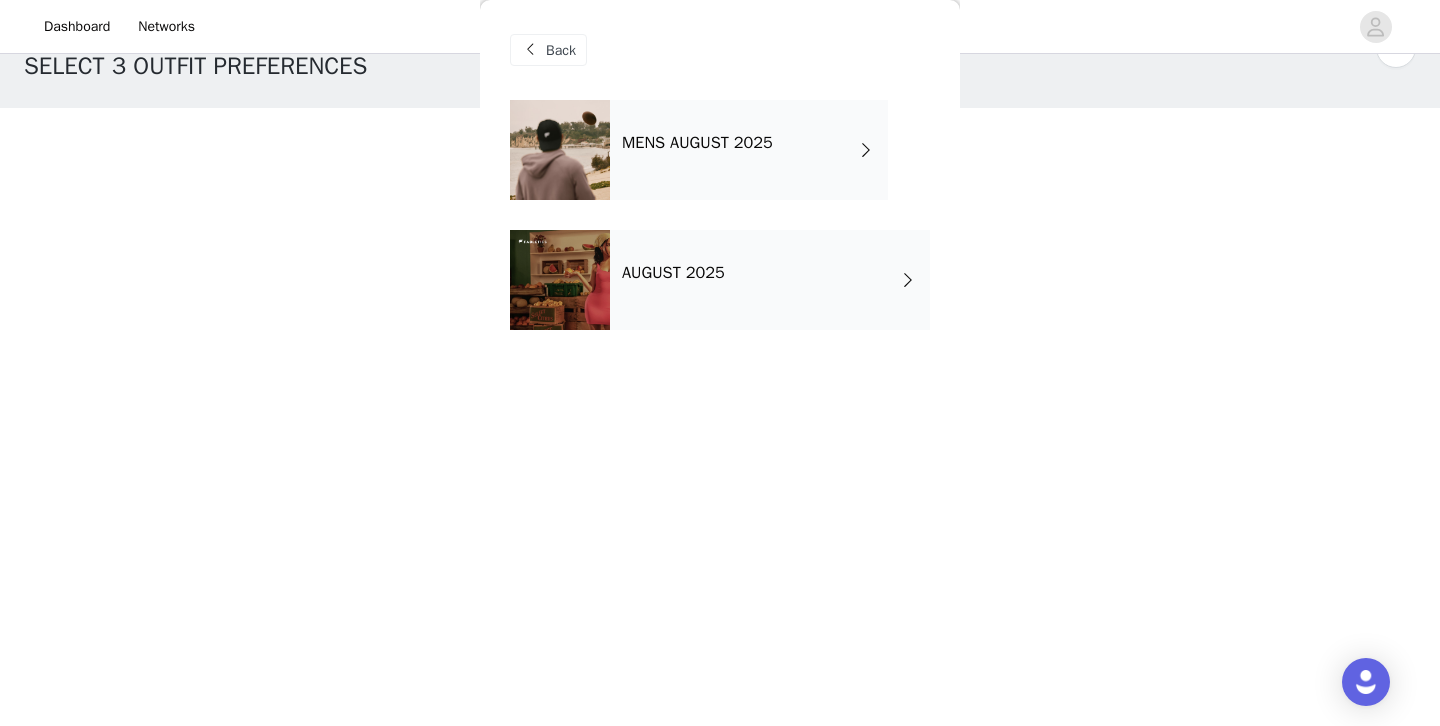 scroll, scrollTop: 74, scrollLeft: 0, axis: vertical 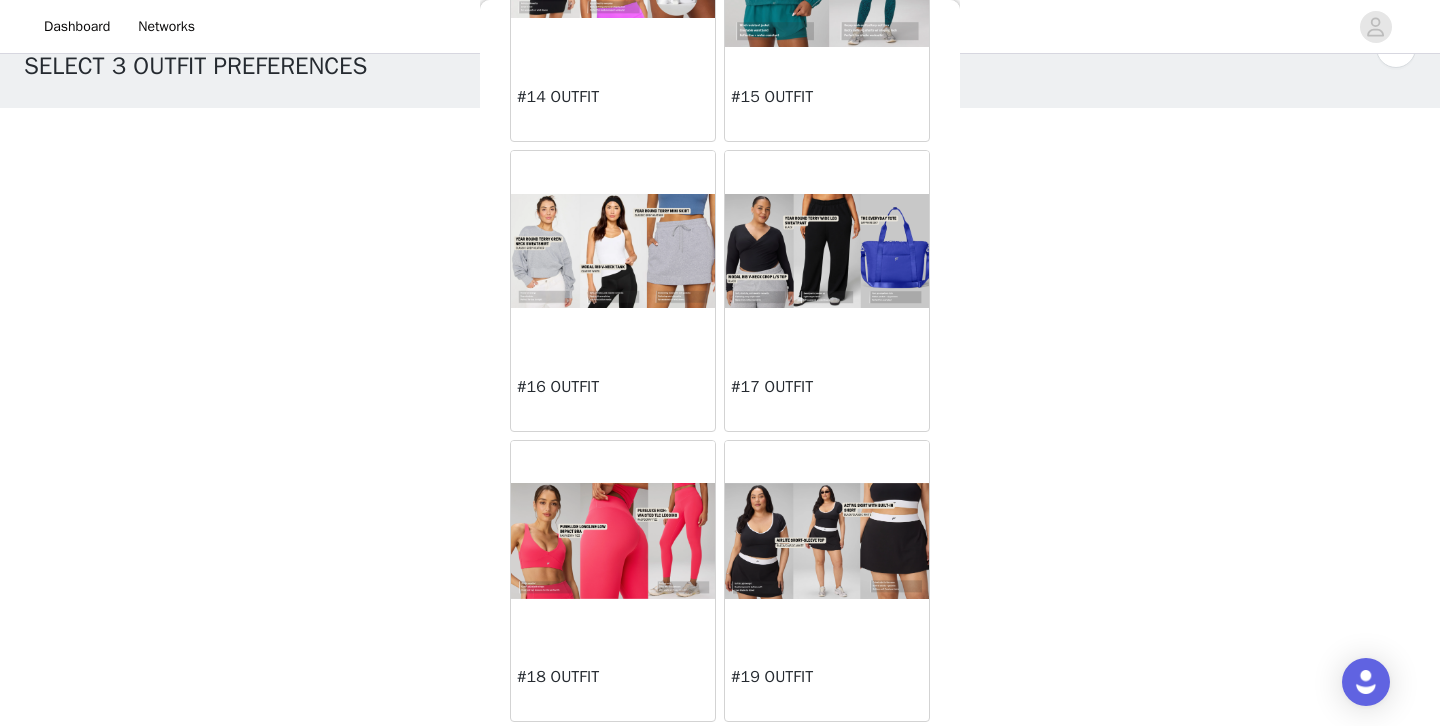 click at bounding box center [827, 540] 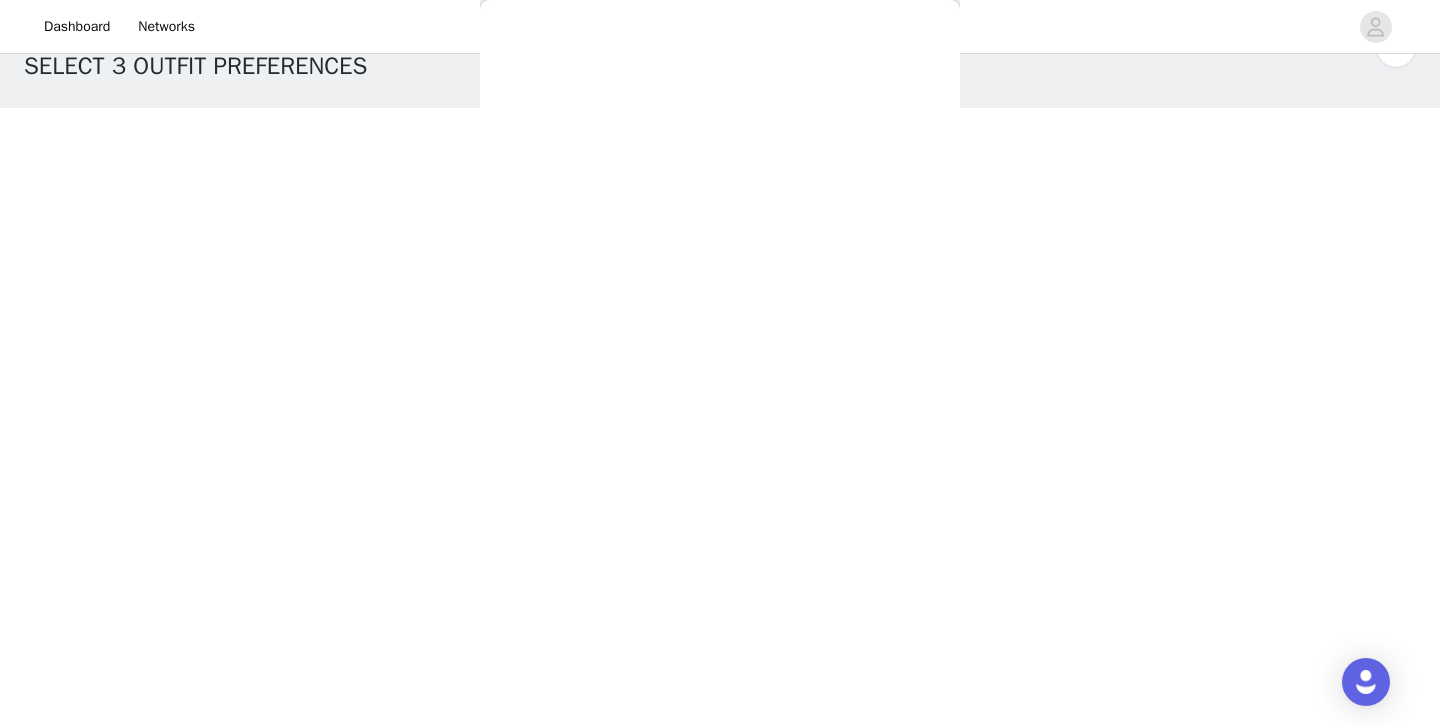 scroll, scrollTop: 71, scrollLeft: 0, axis: vertical 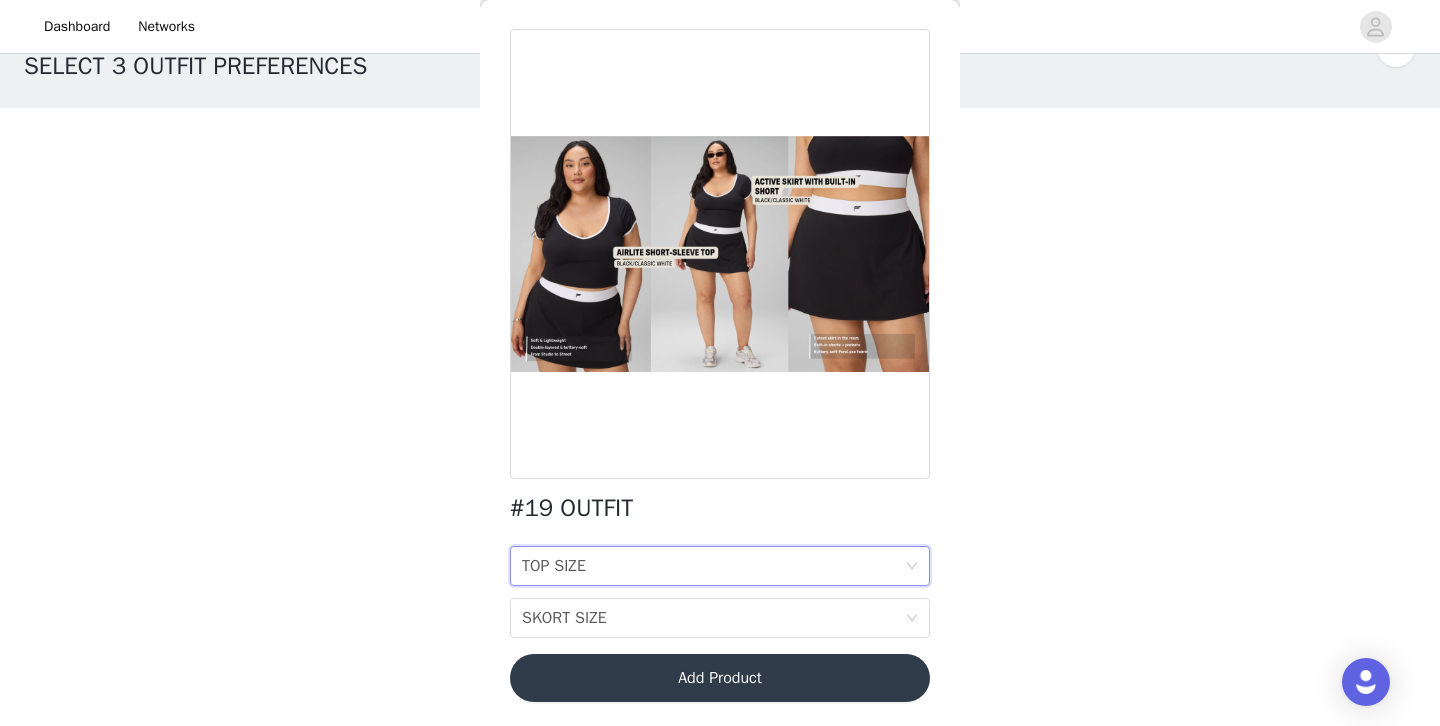 click on "TOP SIZE TOP SIZE" at bounding box center (713, 566) 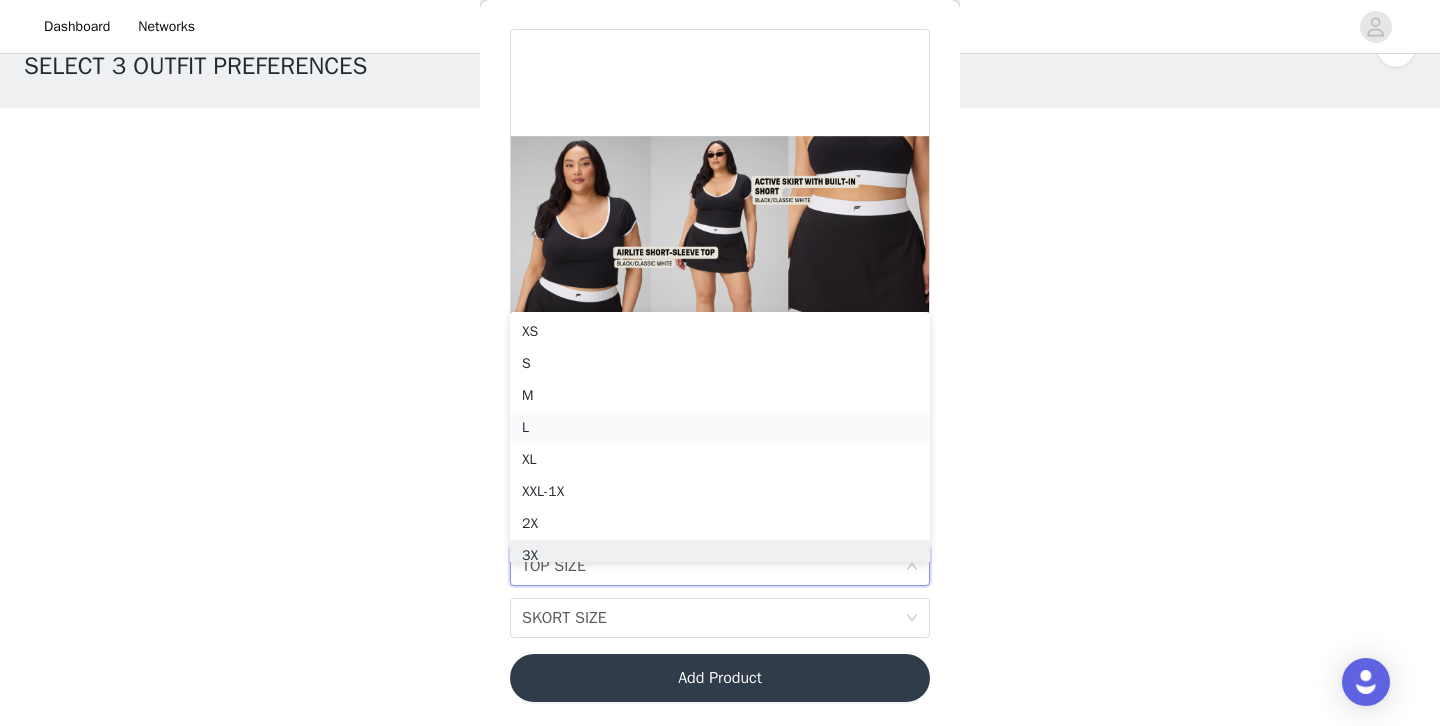 scroll, scrollTop: 10, scrollLeft: 0, axis: vertical 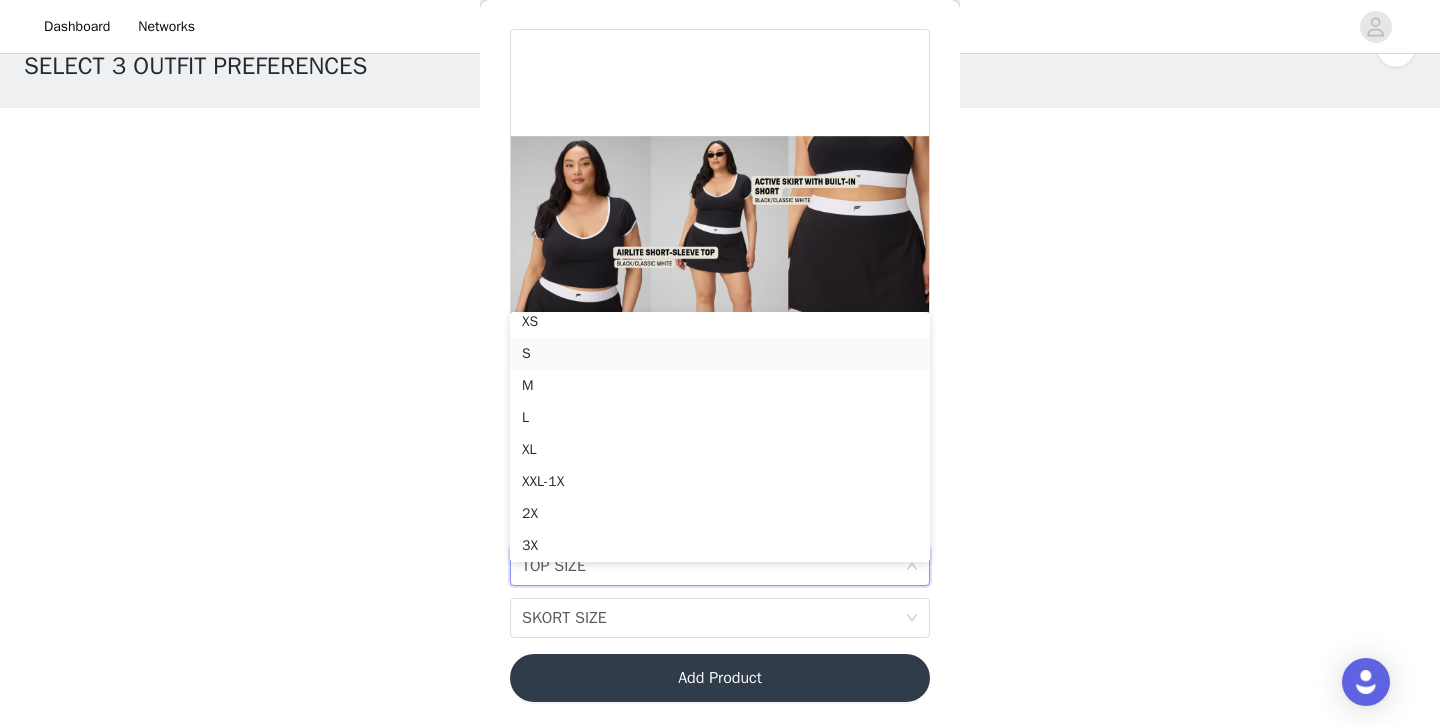 click on "S" at bounding box center (720, 354) 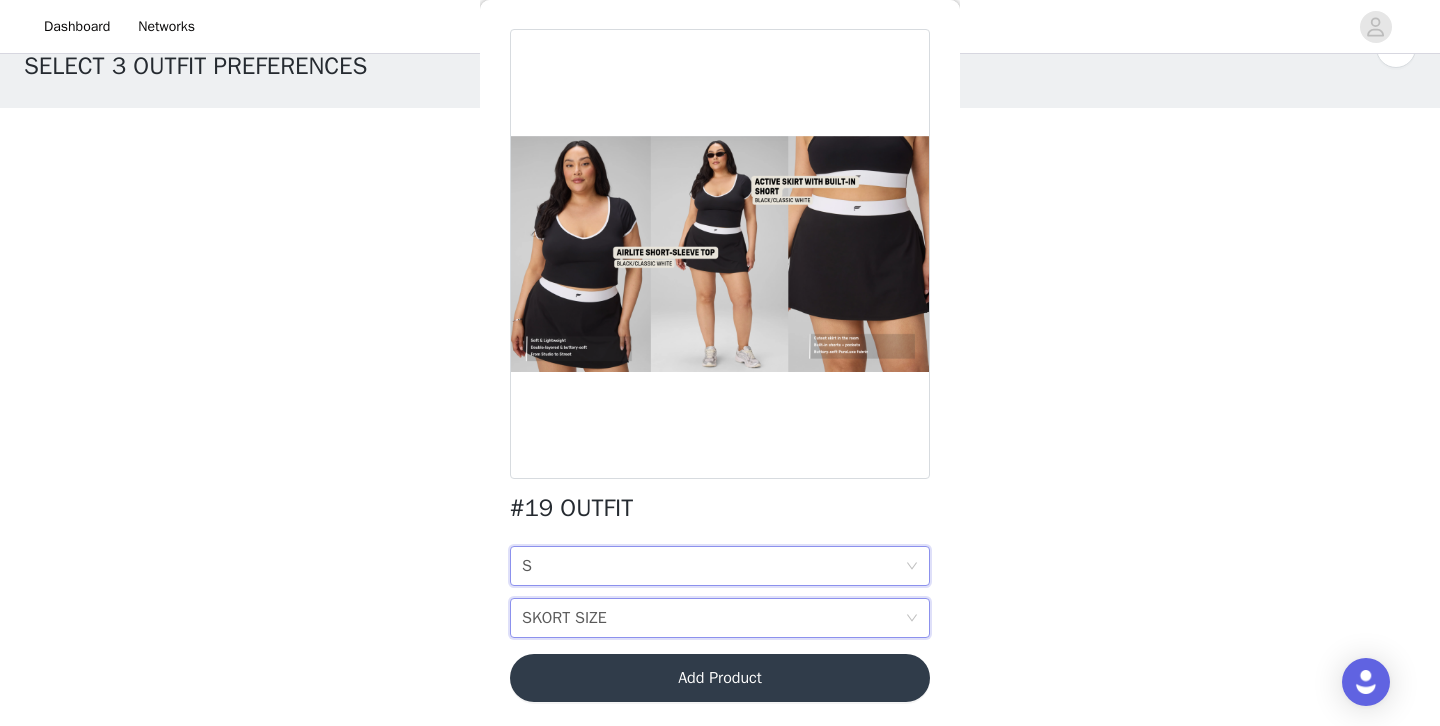 click on "SKORT SIZE" at bounding box center [564, 618] 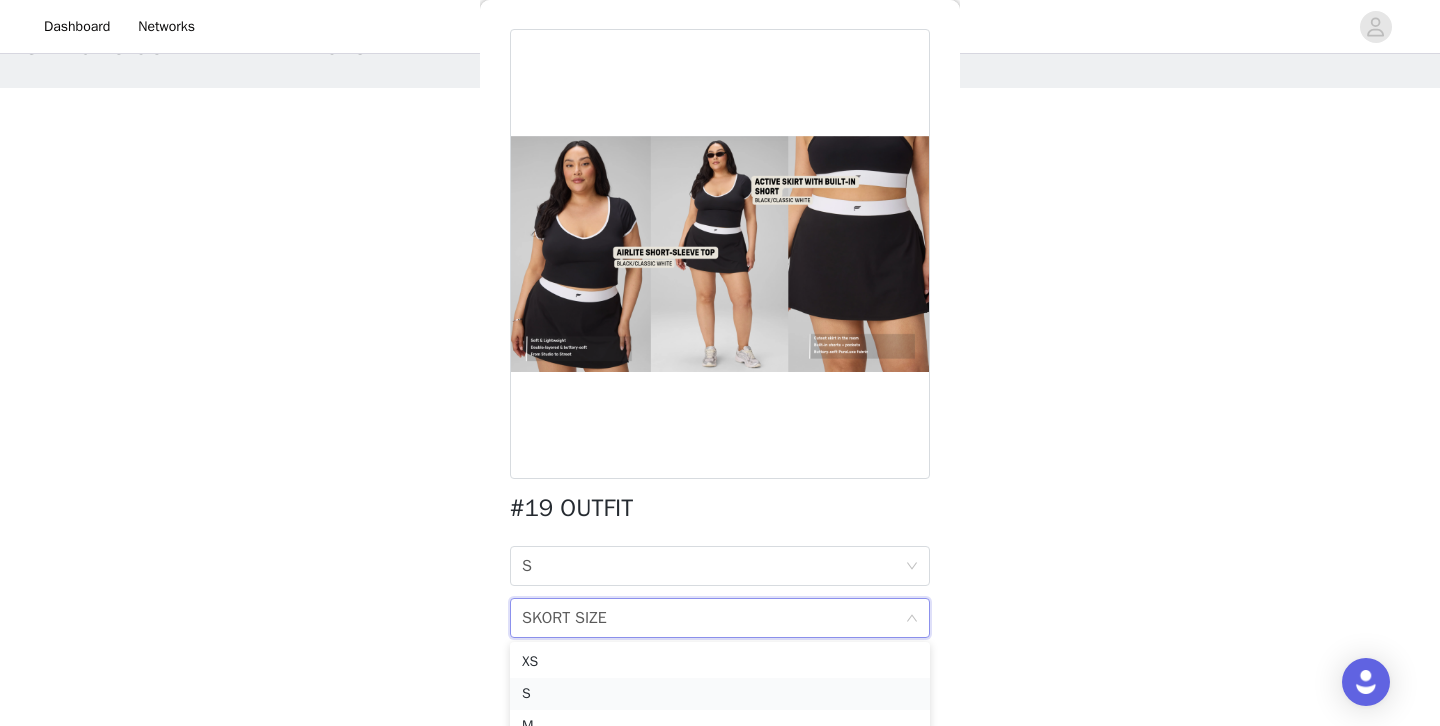 click on "S" at bounding box center (720, 694) 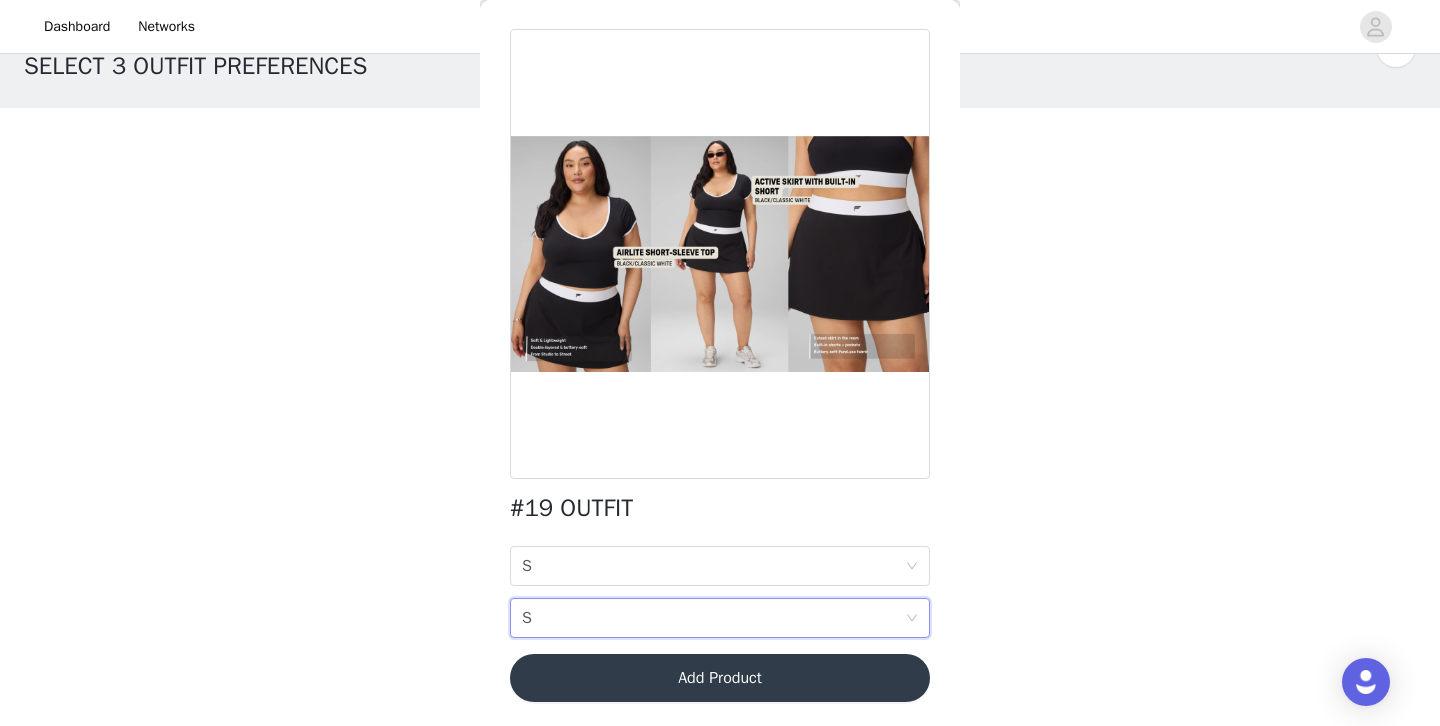click on "Add Product" at bounding box center (720, 678) 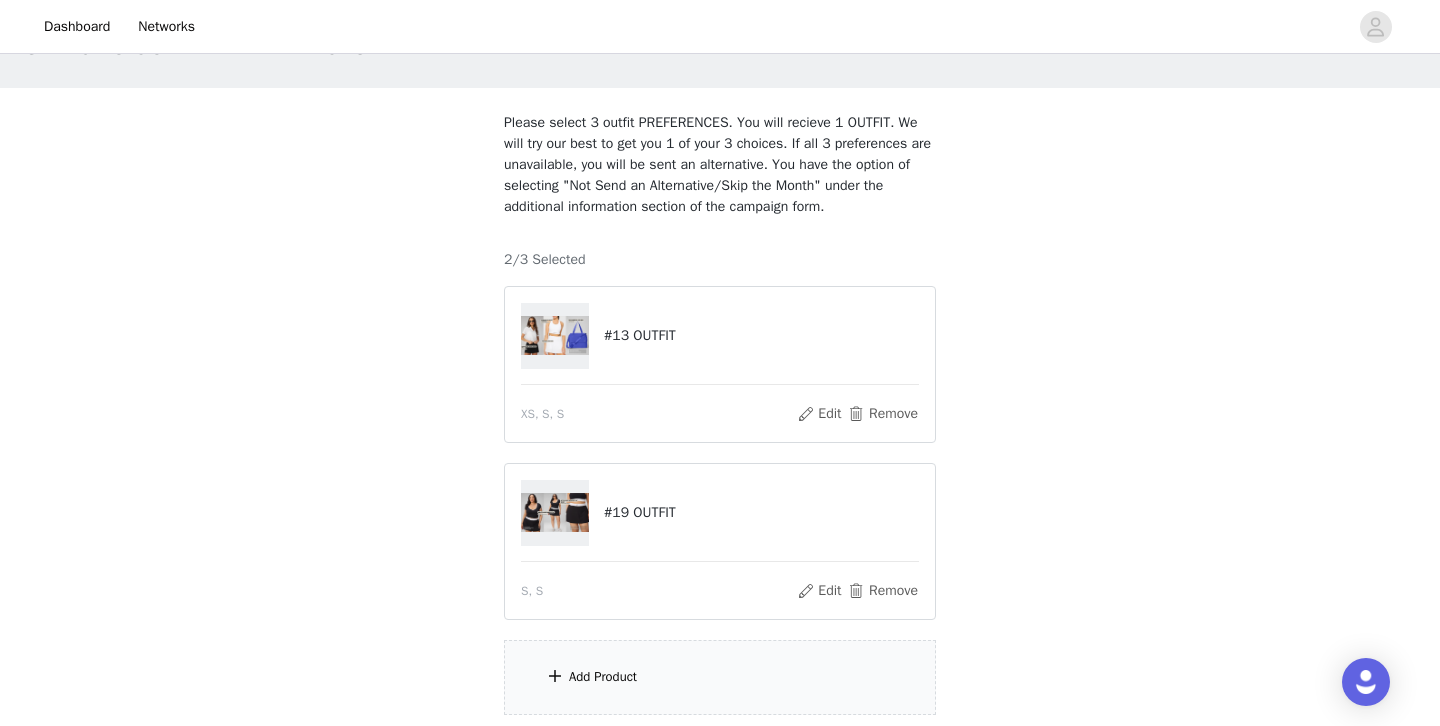 click on "Add Product" at bounding box center [720, 677] 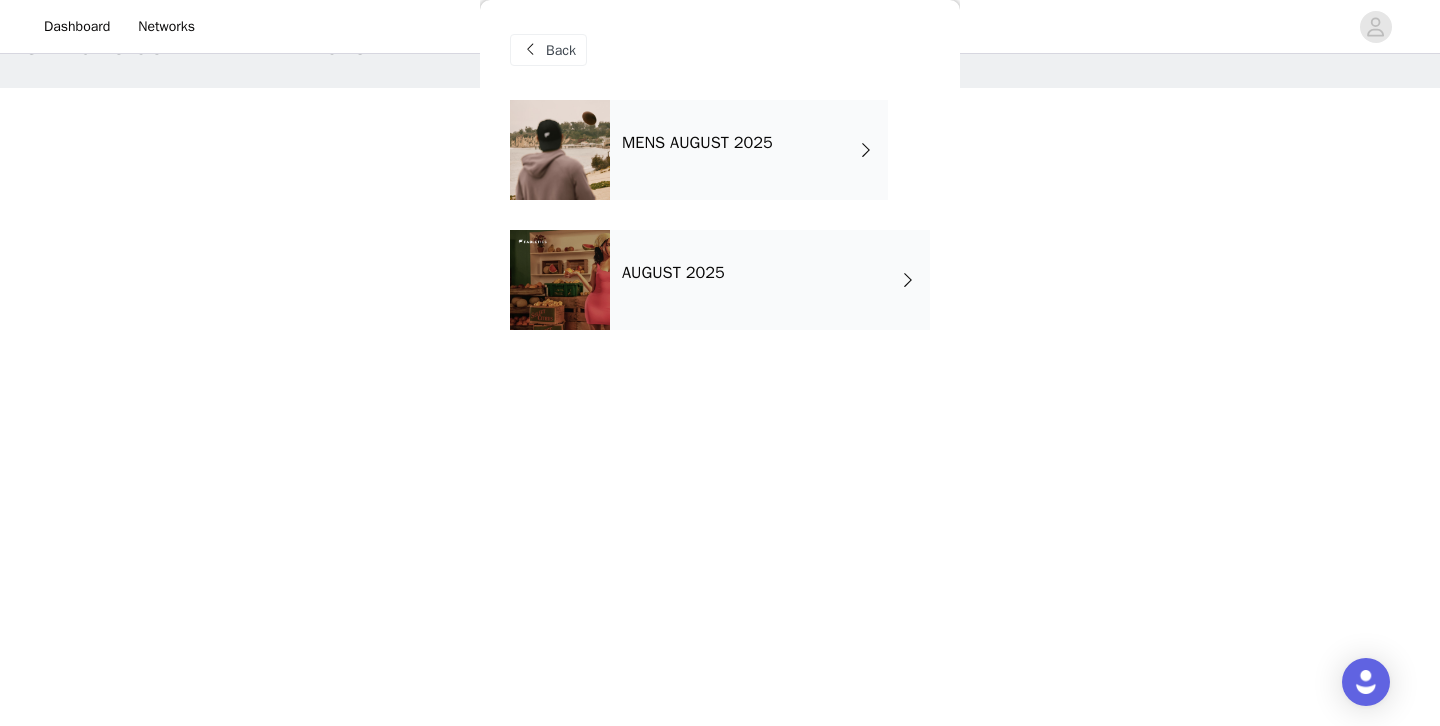 click on "AUGUST 2025" at bounding box center [770, 280] 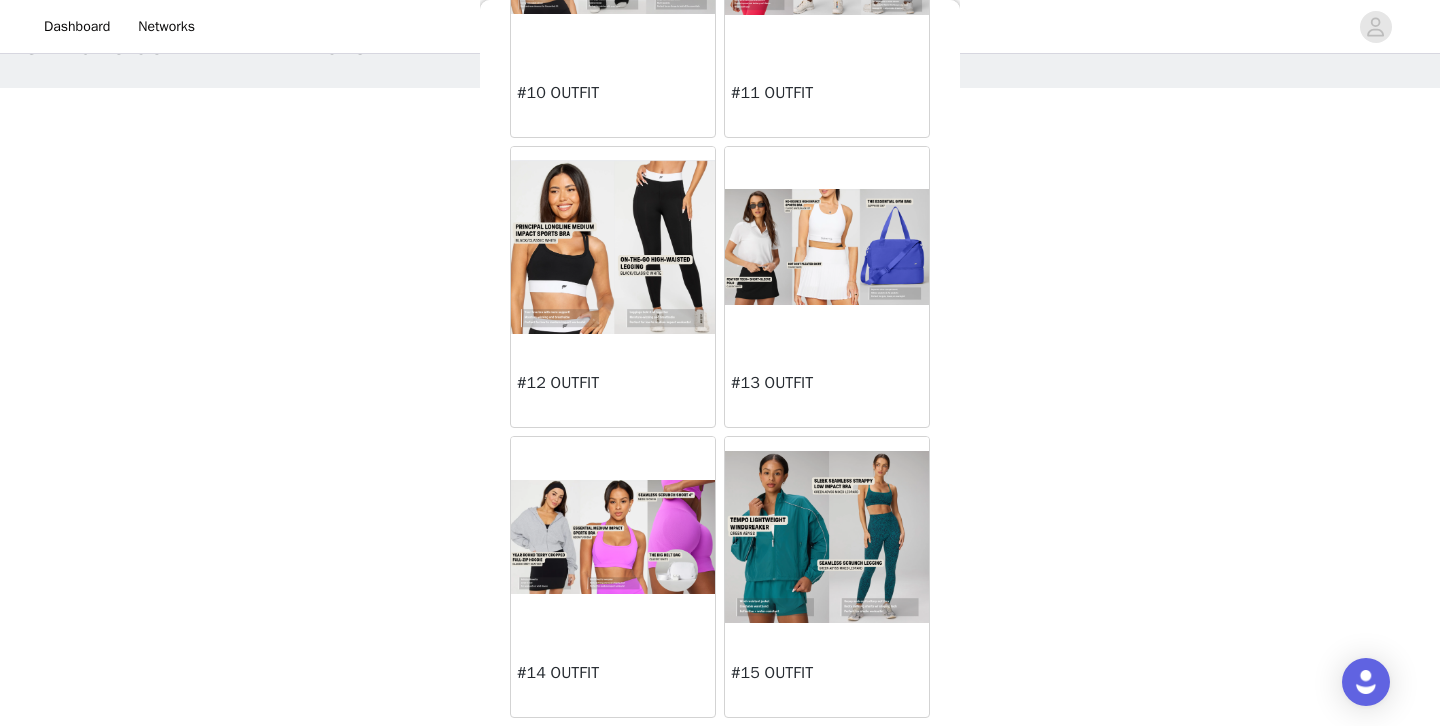 scroll, scrollTop: 1408, scrollLeft: 0, axis: vertical 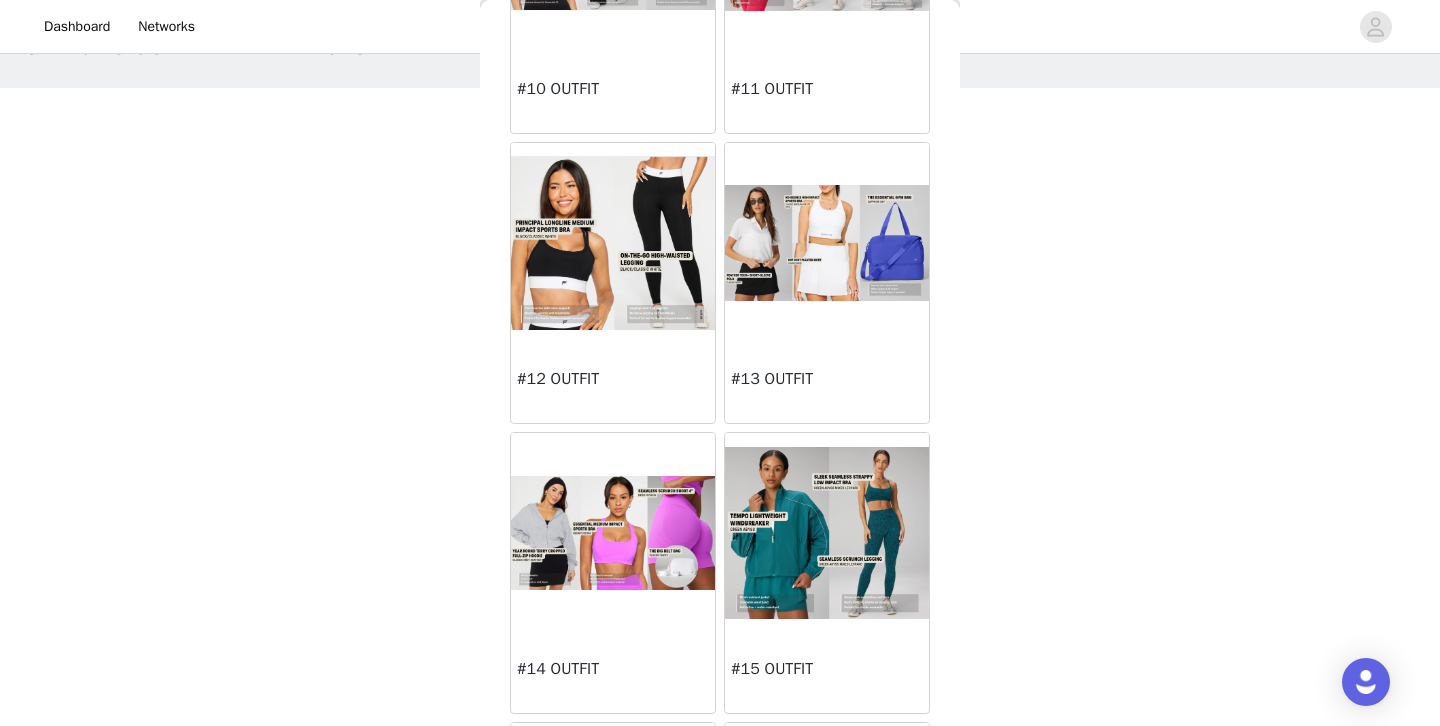 click at bounding box center [613, 243] 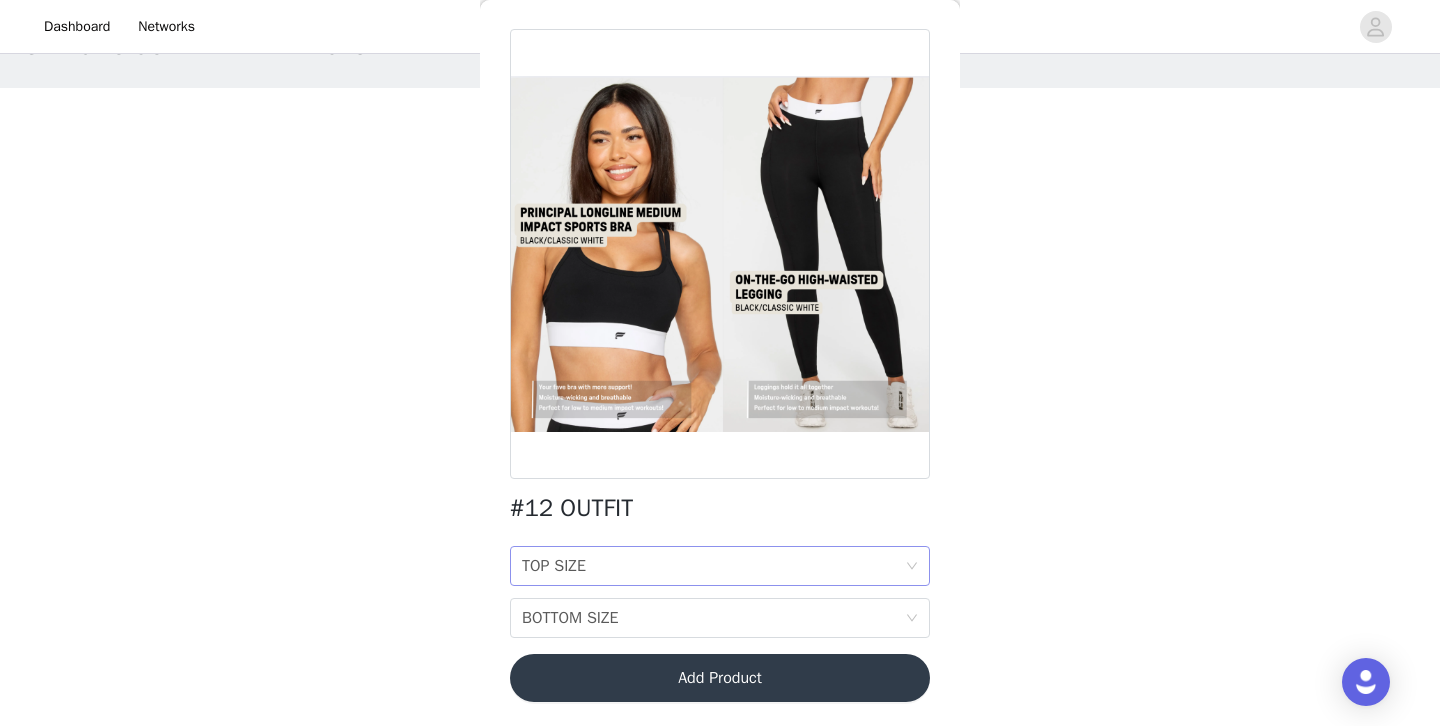 scroll, scrollTop: 71, scrollLeft: 0, axis: vertical 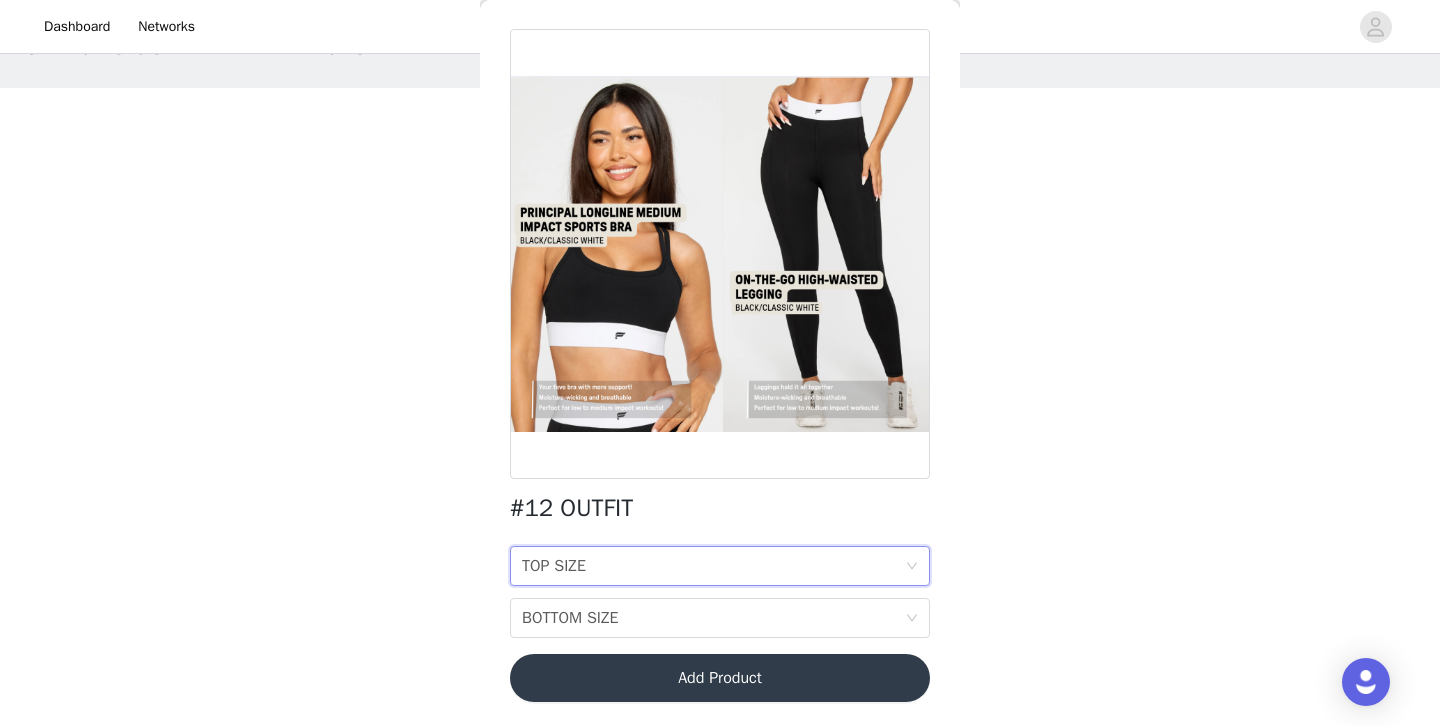 click on "TOP SIZE TOP SIZE" at bounding box center [713, 566] 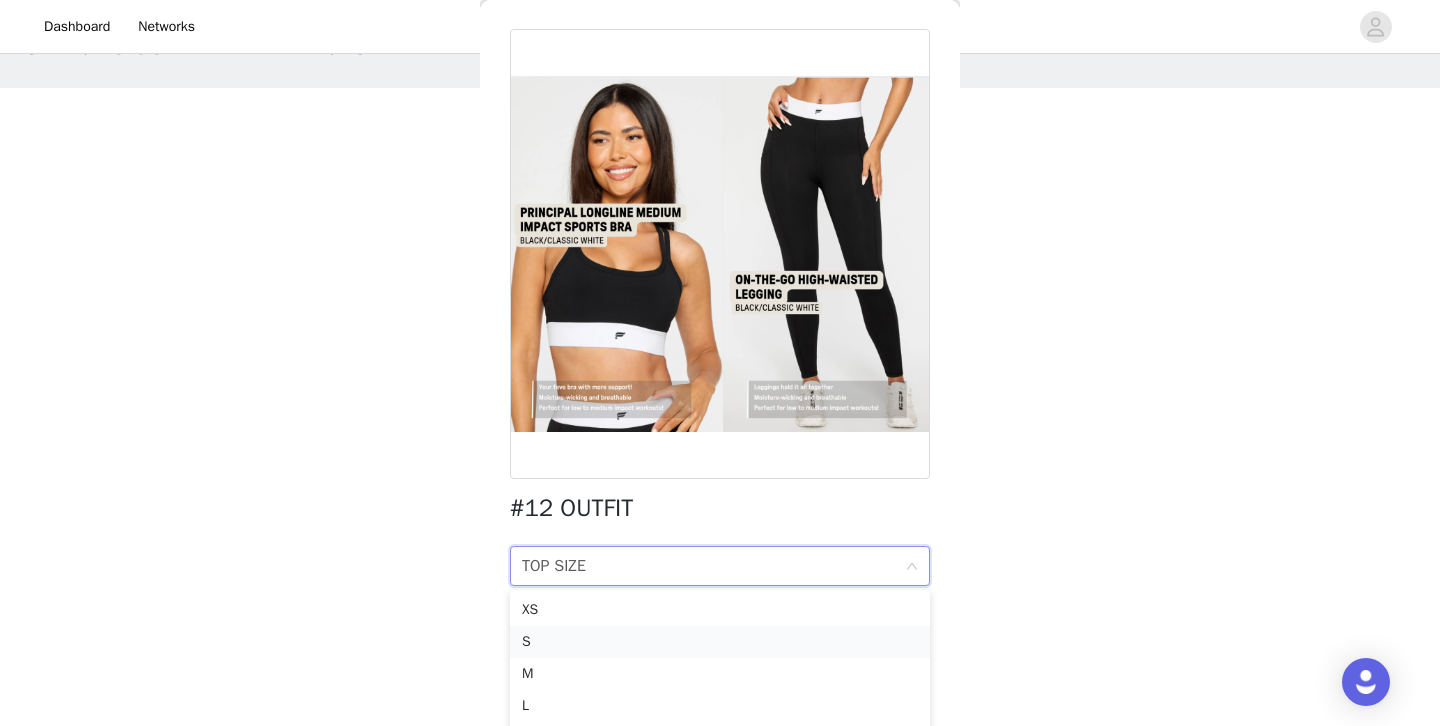 click on "S" at bounding box center (720, 642) 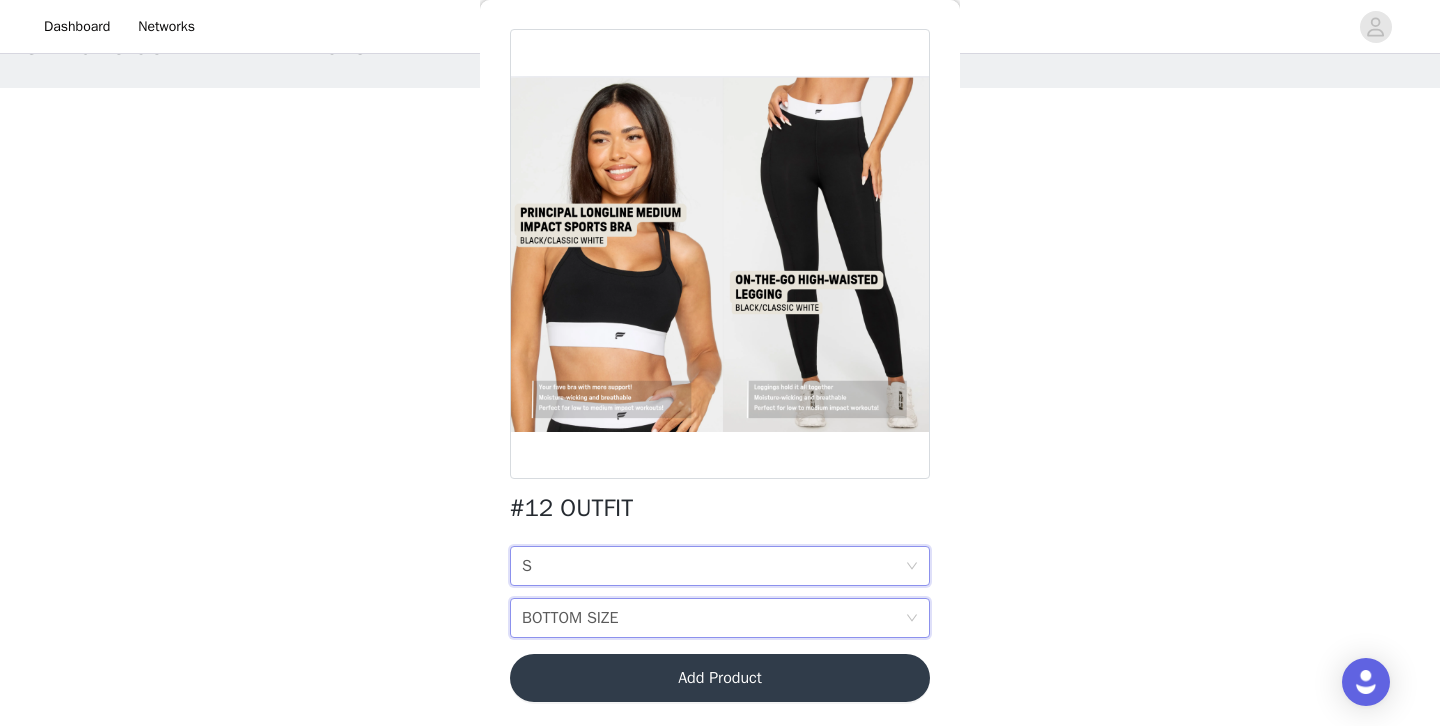click on "BOTTOM SIZE" at bounding box center (570, 618) 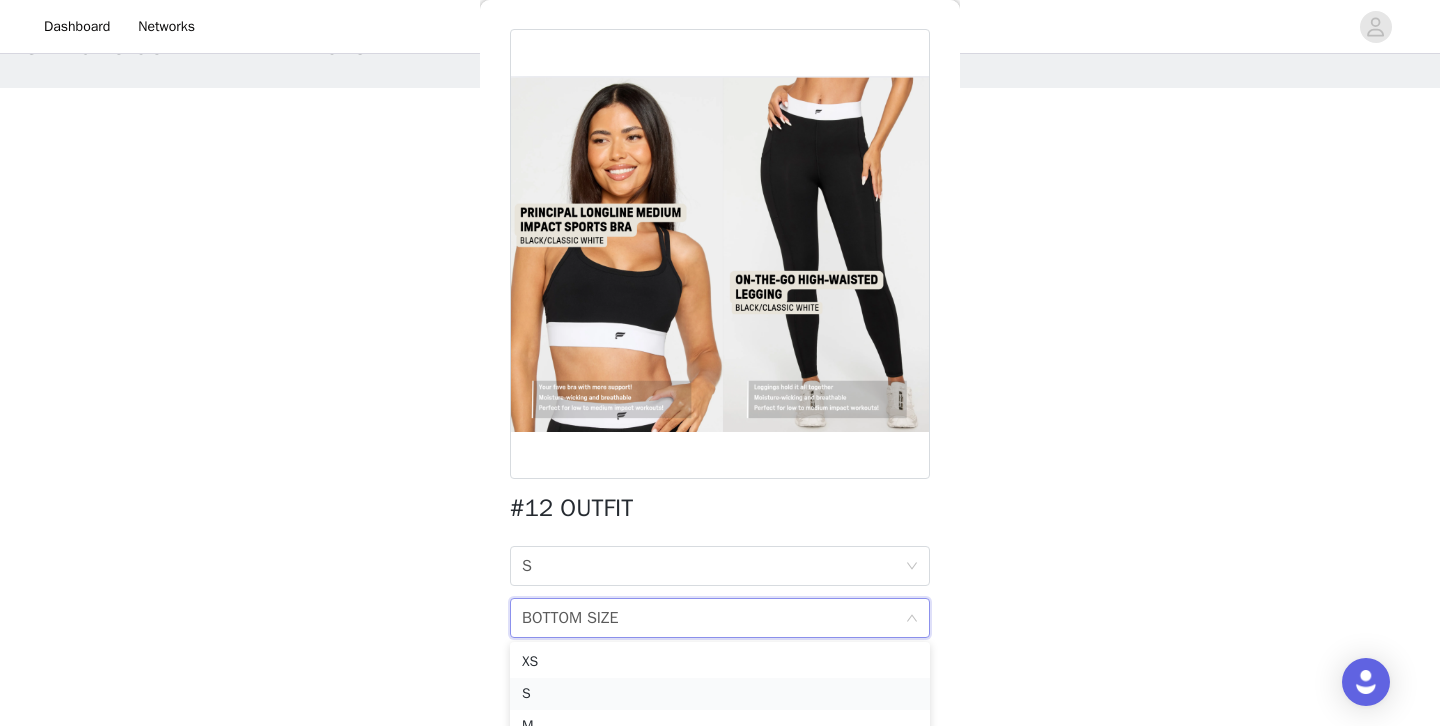 click on "S" at bounding box center (720, 694) 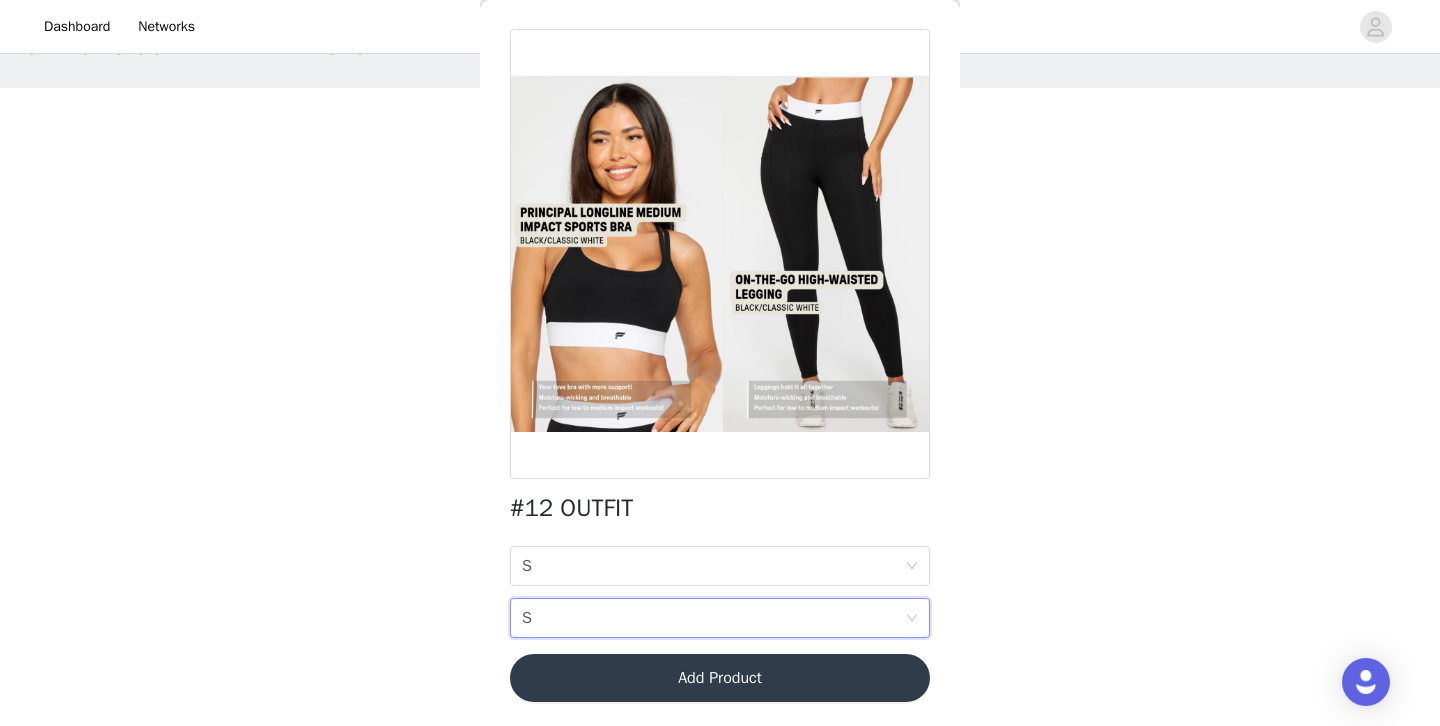 click on "Add Product" at bounding box center (720, 678) 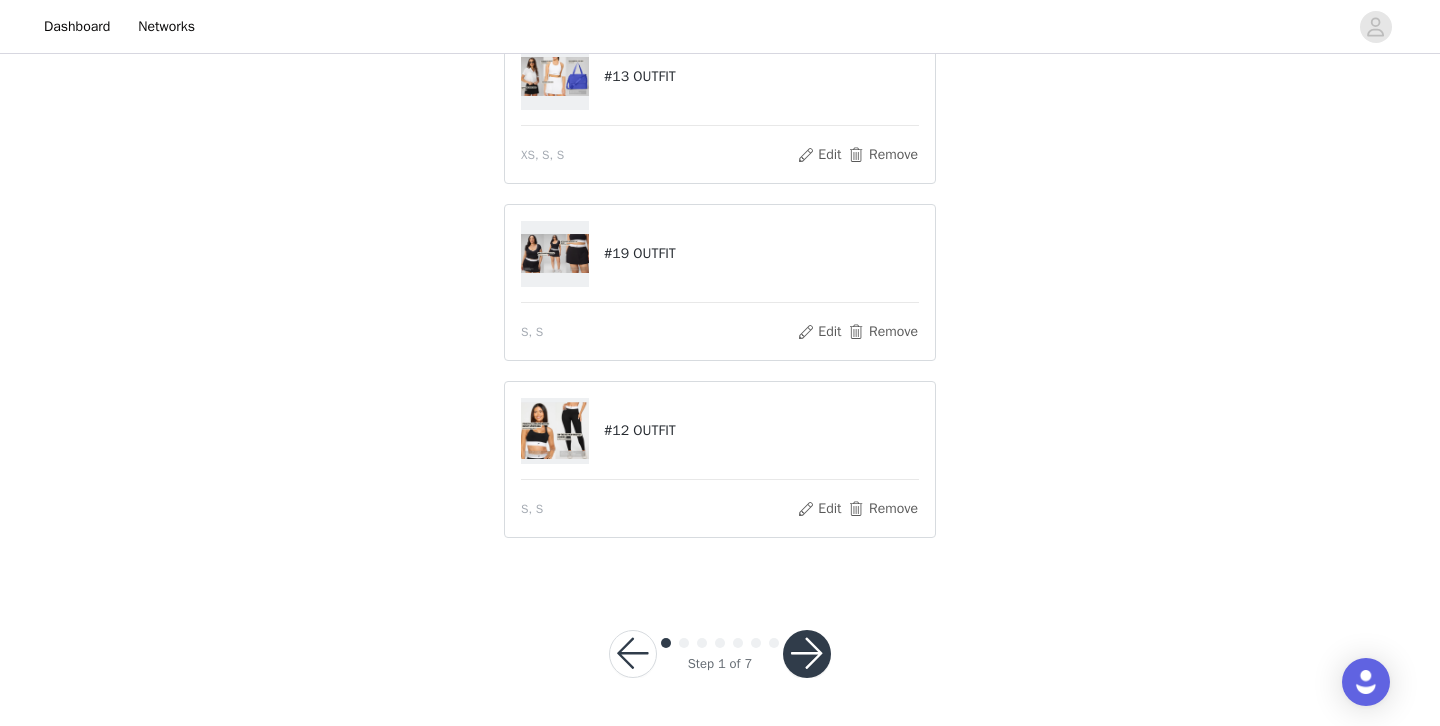scroll, scrollTop: 299, scrollLeft: 0, axis: vertical 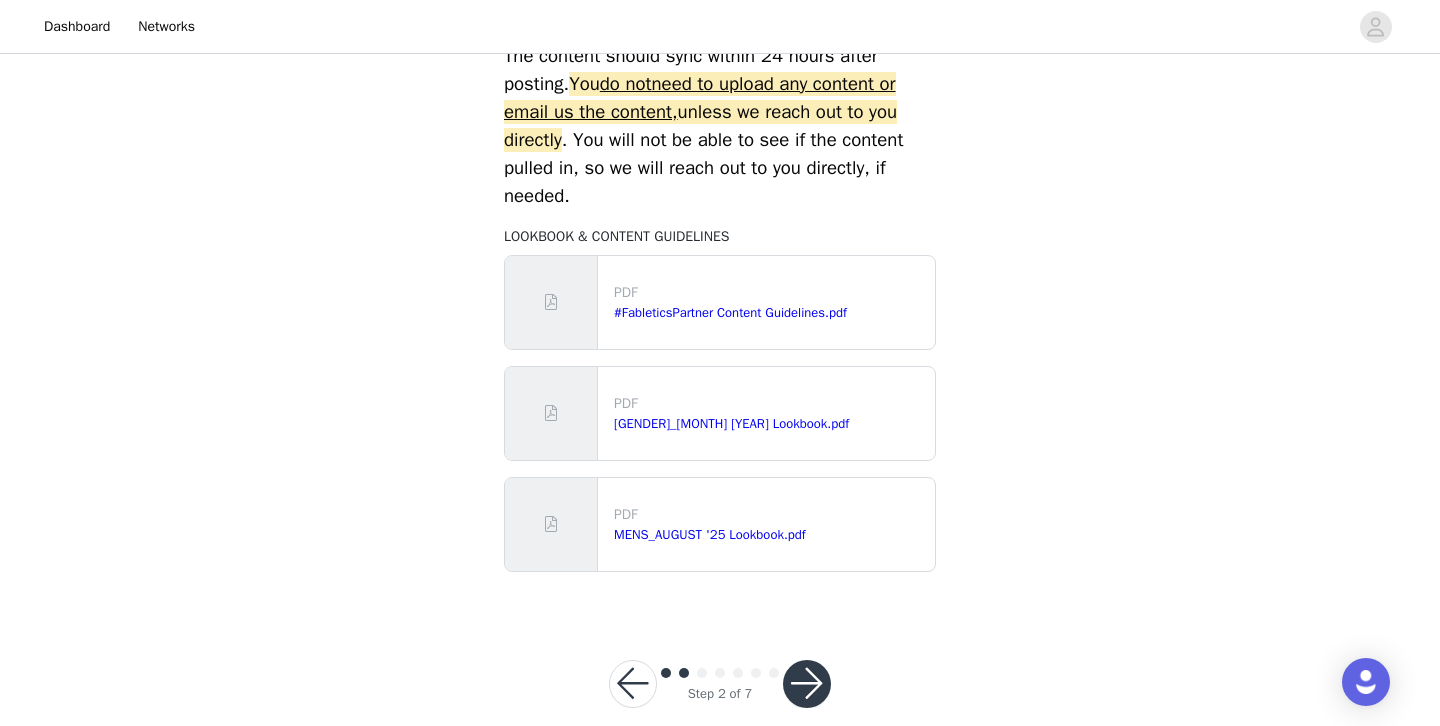 click at bounding box center (807, 684) 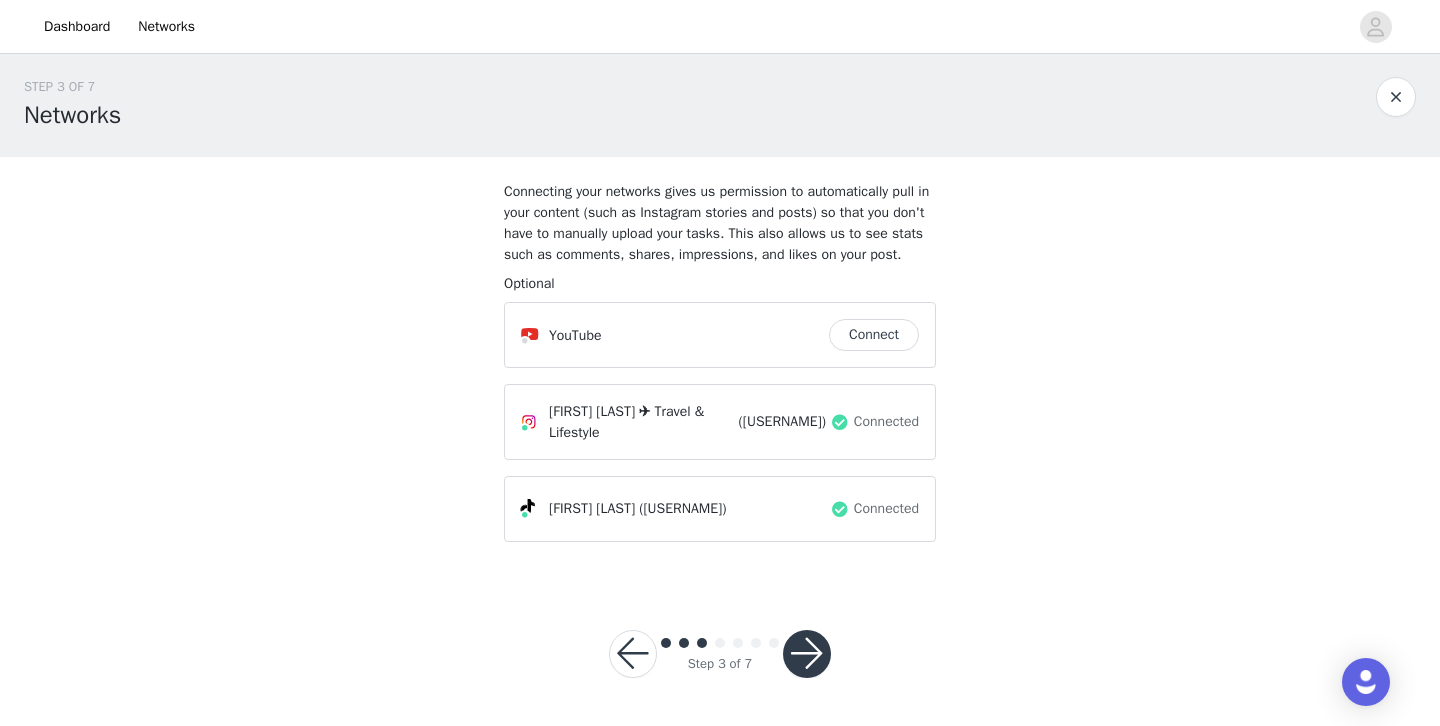 scroll, scrollTop: 25, scrollLeft: 0, axis: vertical 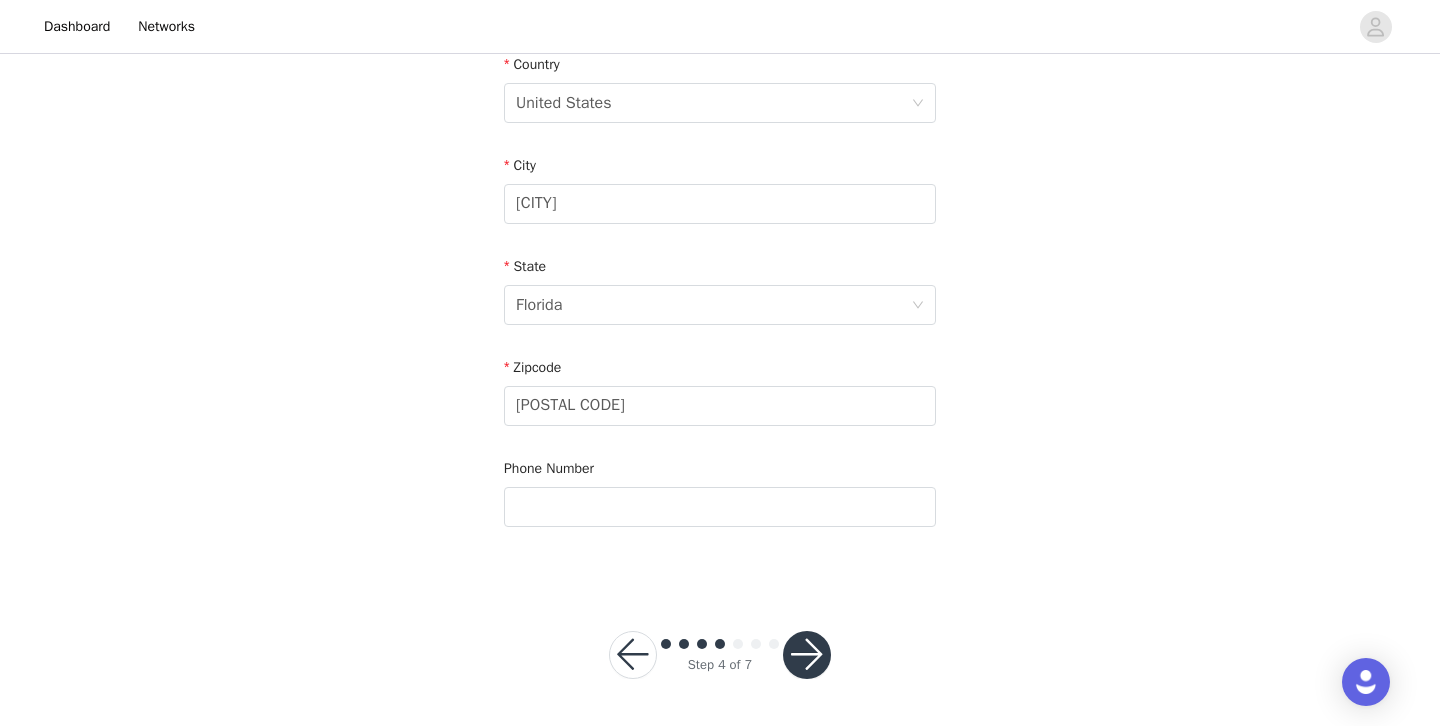 click at bounding box center (807, 655) 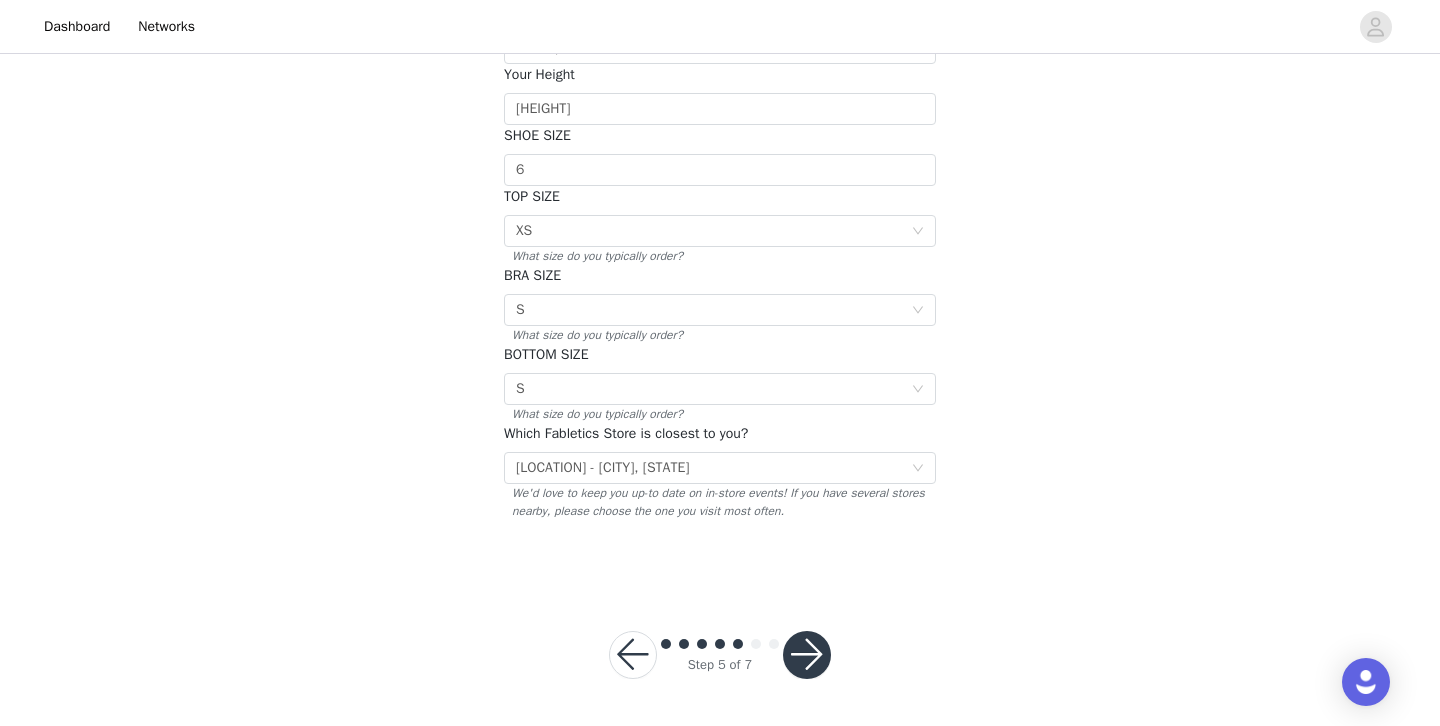 scroll, scrollTop: 349, scrollLeft: 0, axis: vertical 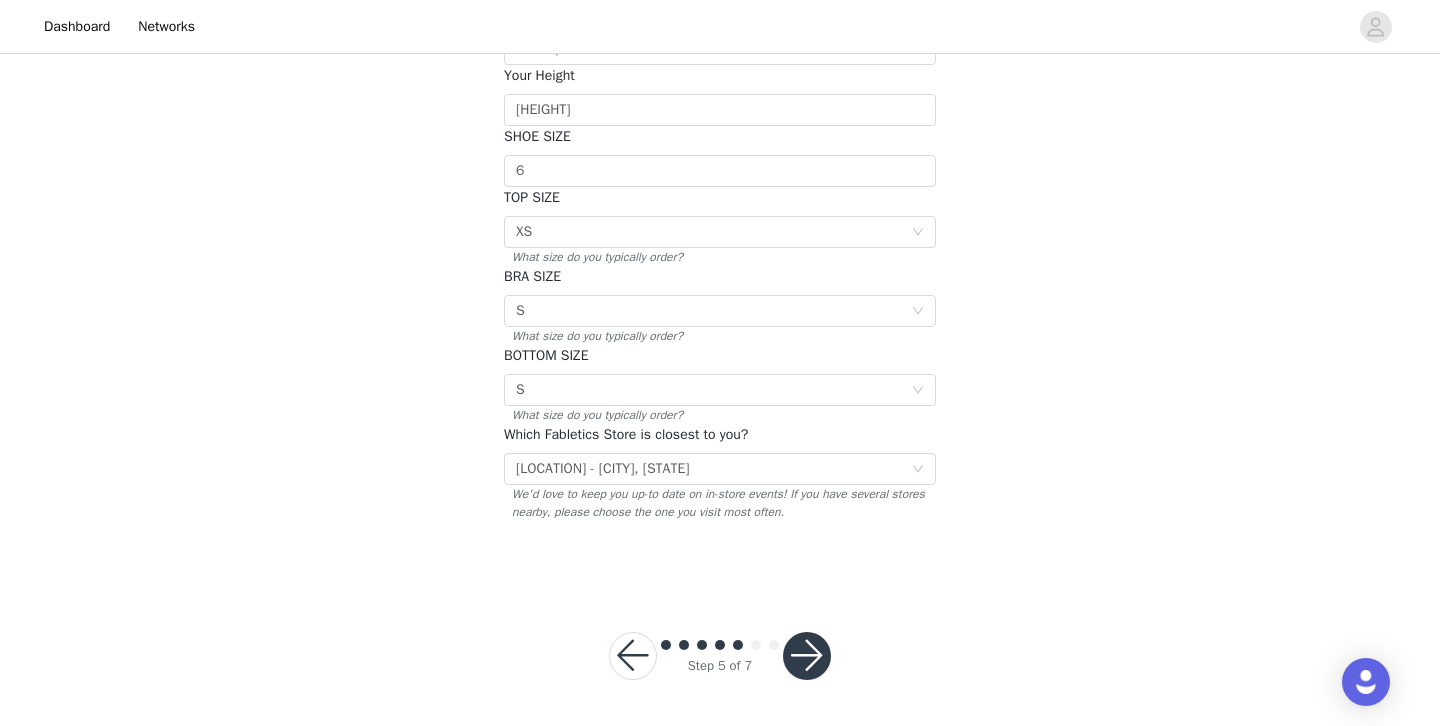 click at bounding box center (807, 656) 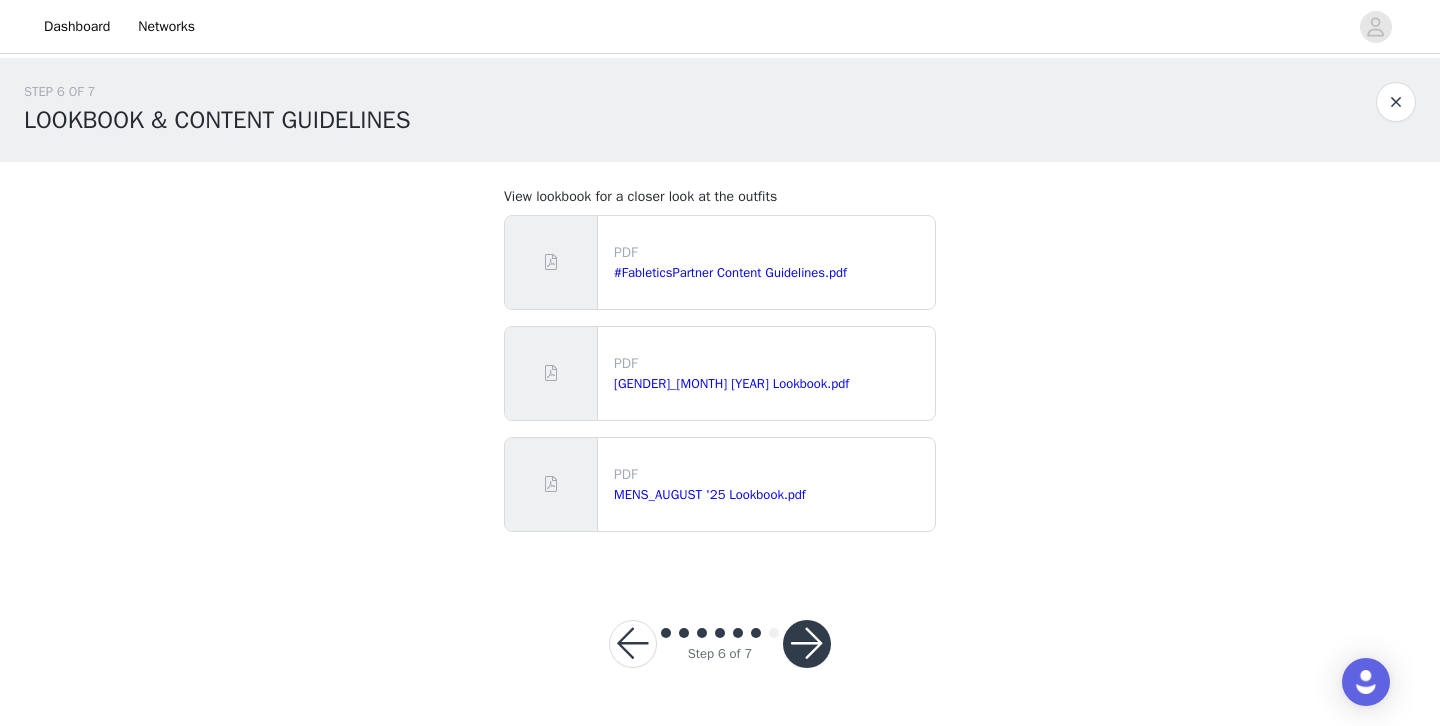 scroll, scrollTop: 1, scrollLeft: 0, axis: vertical 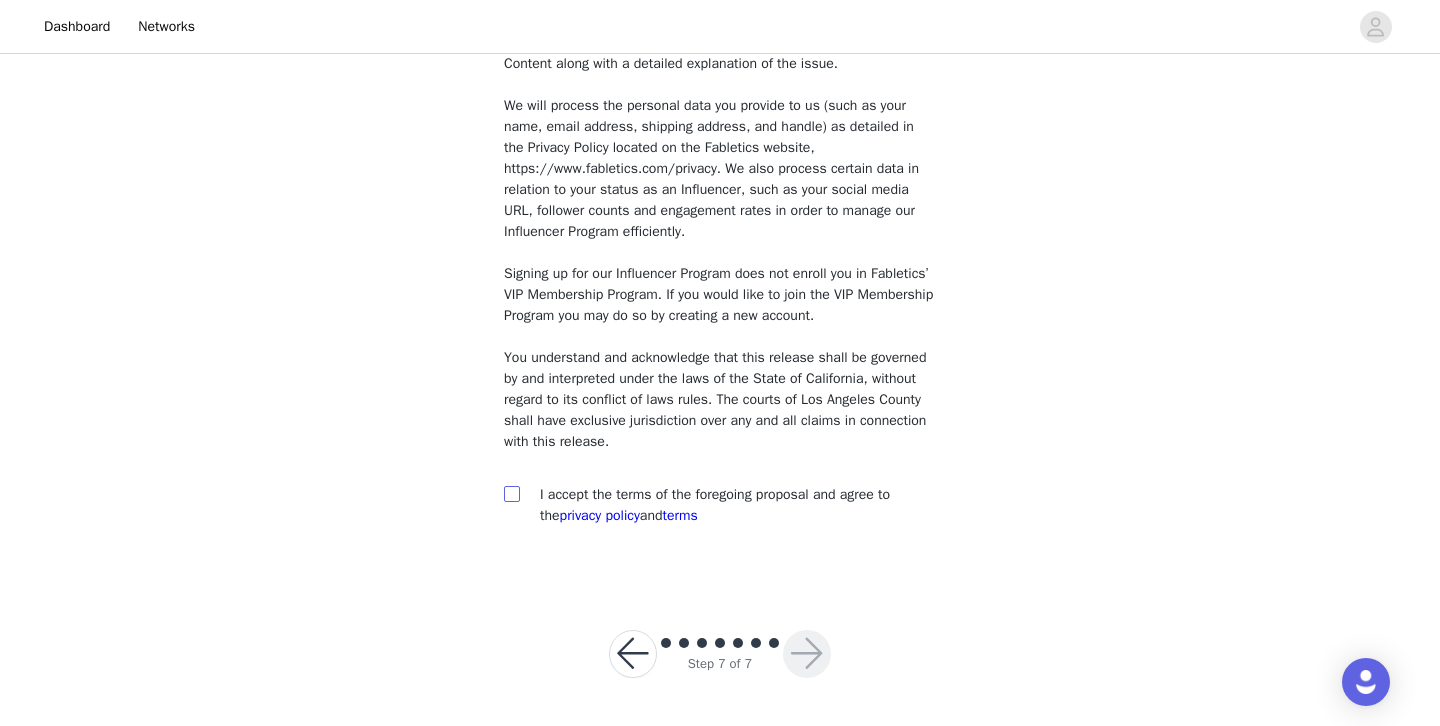 click at bounding box center (511, 493) 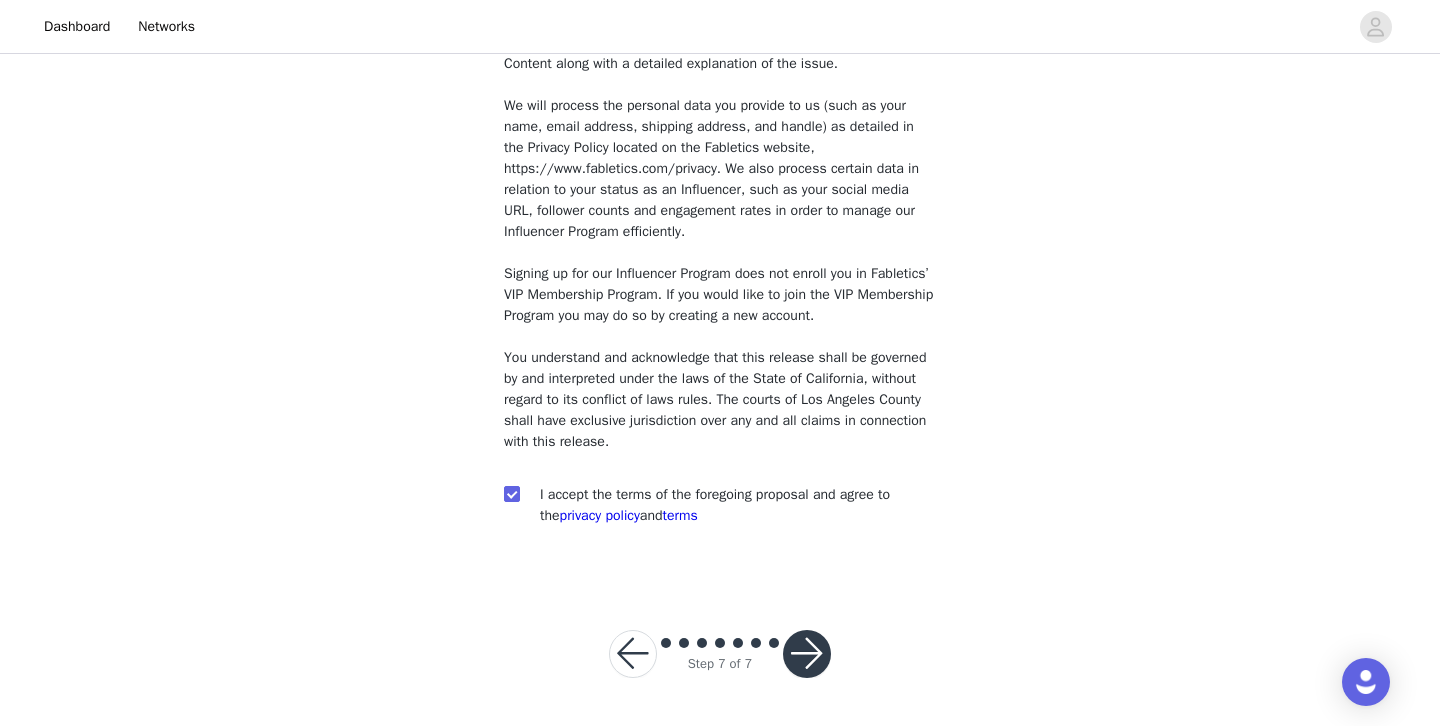 click at bounding box center [807, 654] 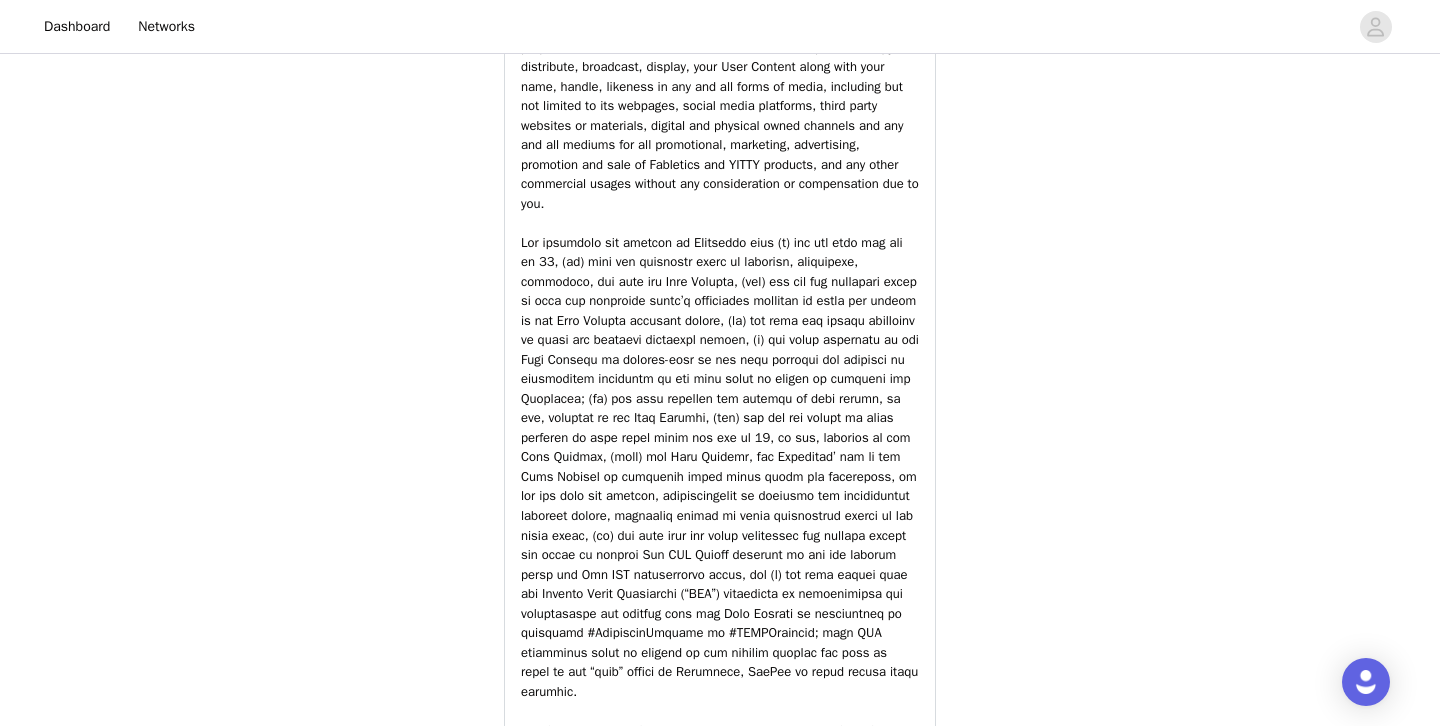 scroll, scrollTop: 2038, scrollLeft: 0, axis: vertical 